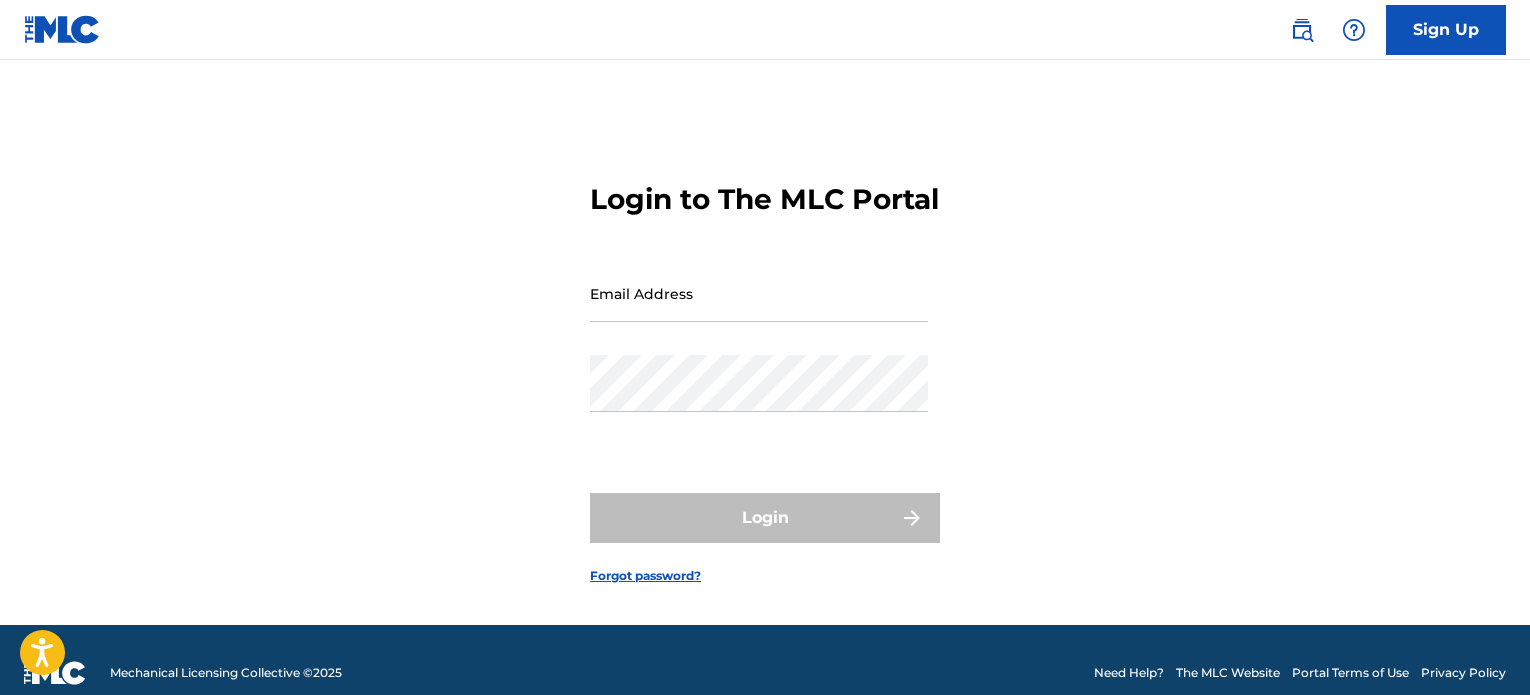 scroll, scrollTop: 0, scrollLeft: 0, axis: both 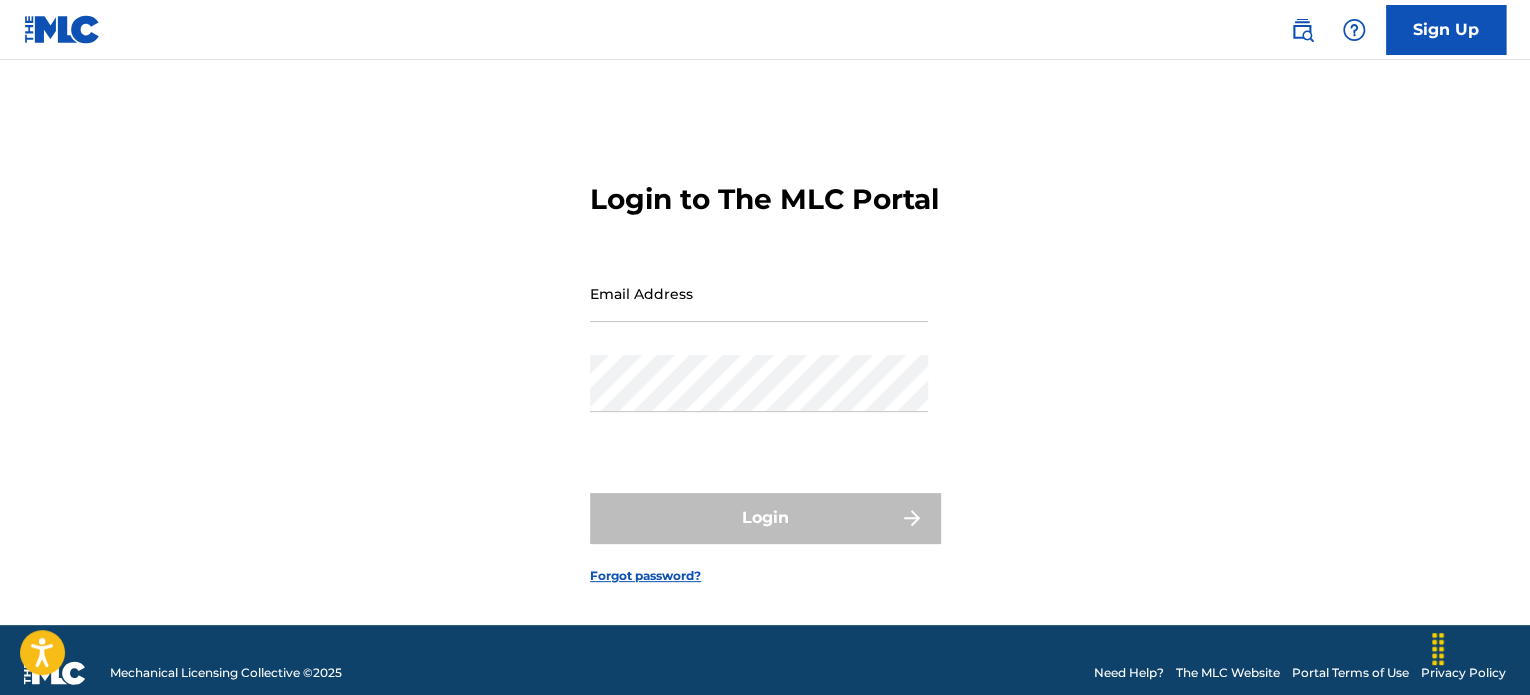 click on "Sign Up" at bounding box center [1446, 30] 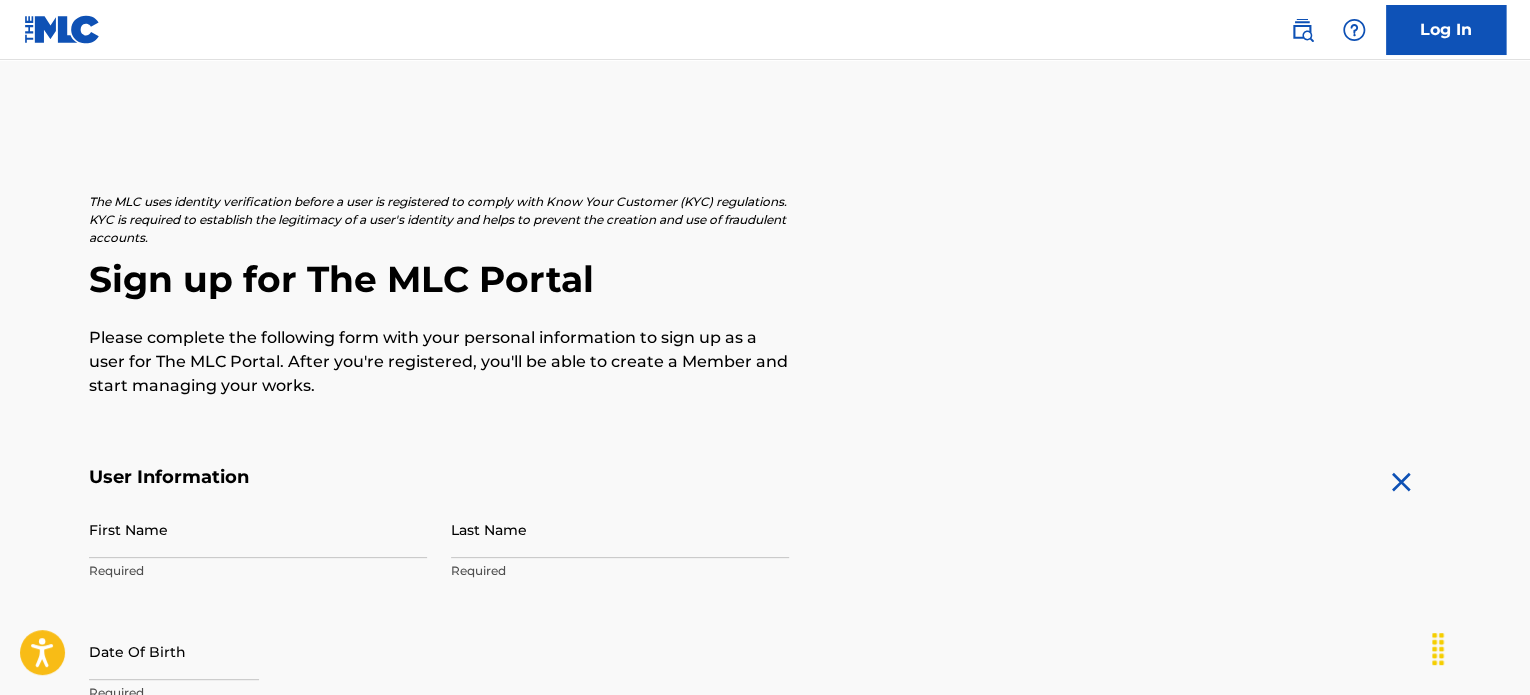 scroll, scrollTop: 0, scrollLeft: 0, axis: both 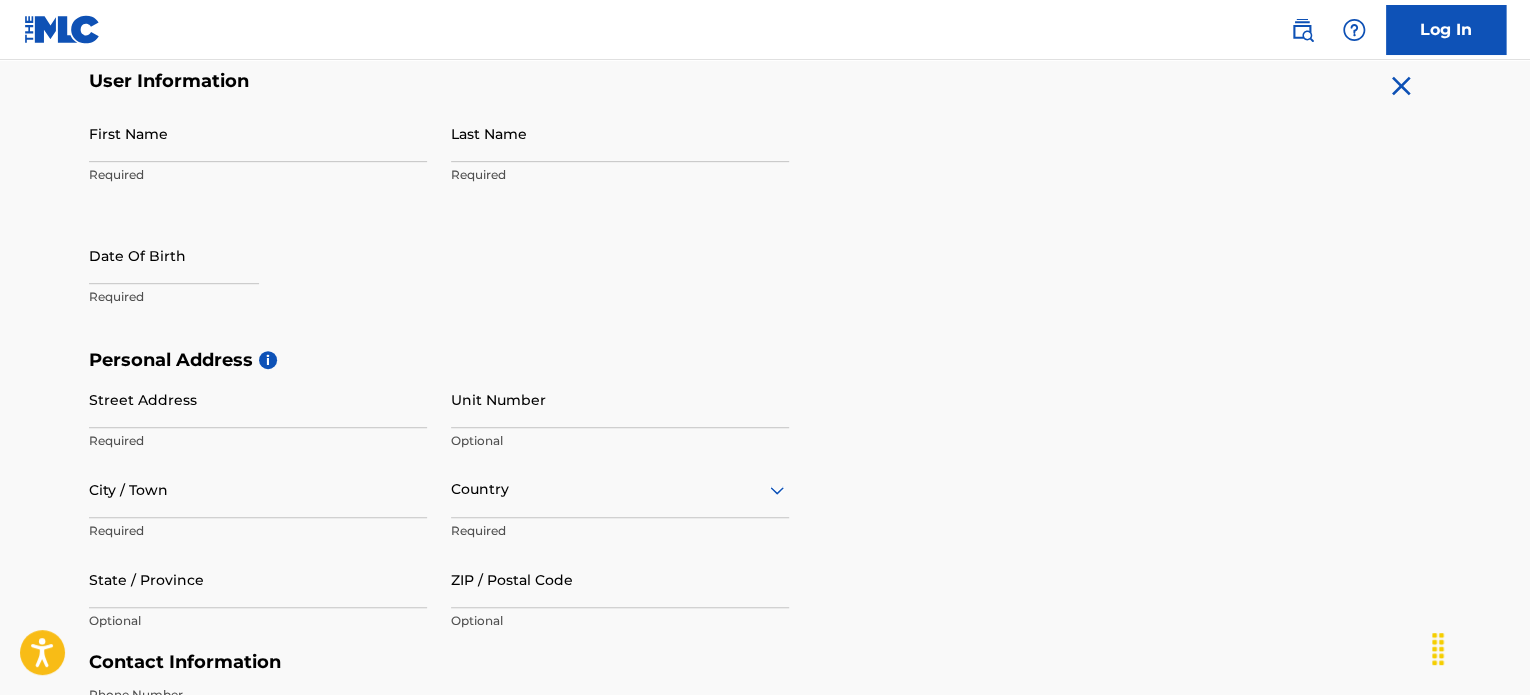 click on "First Name" at bounding box center (258, 133) 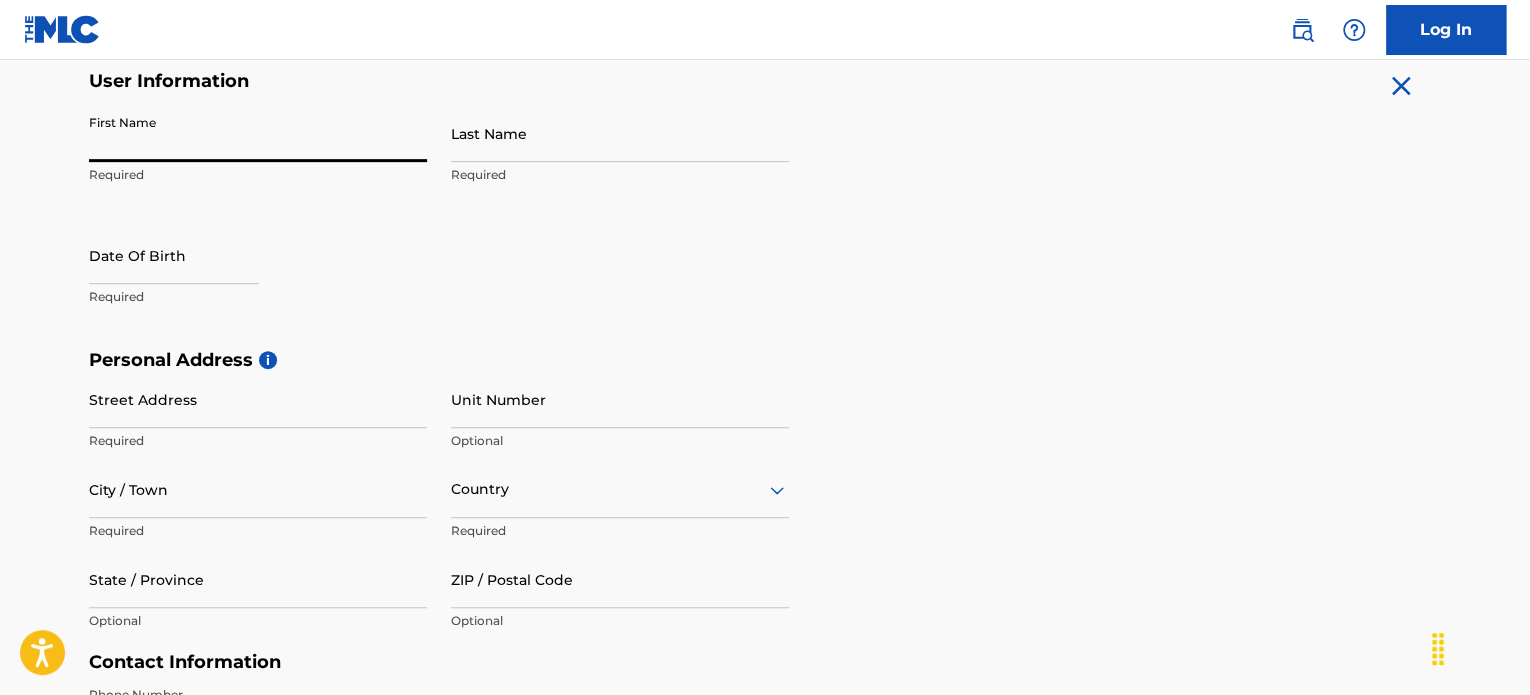 type on "Danna" 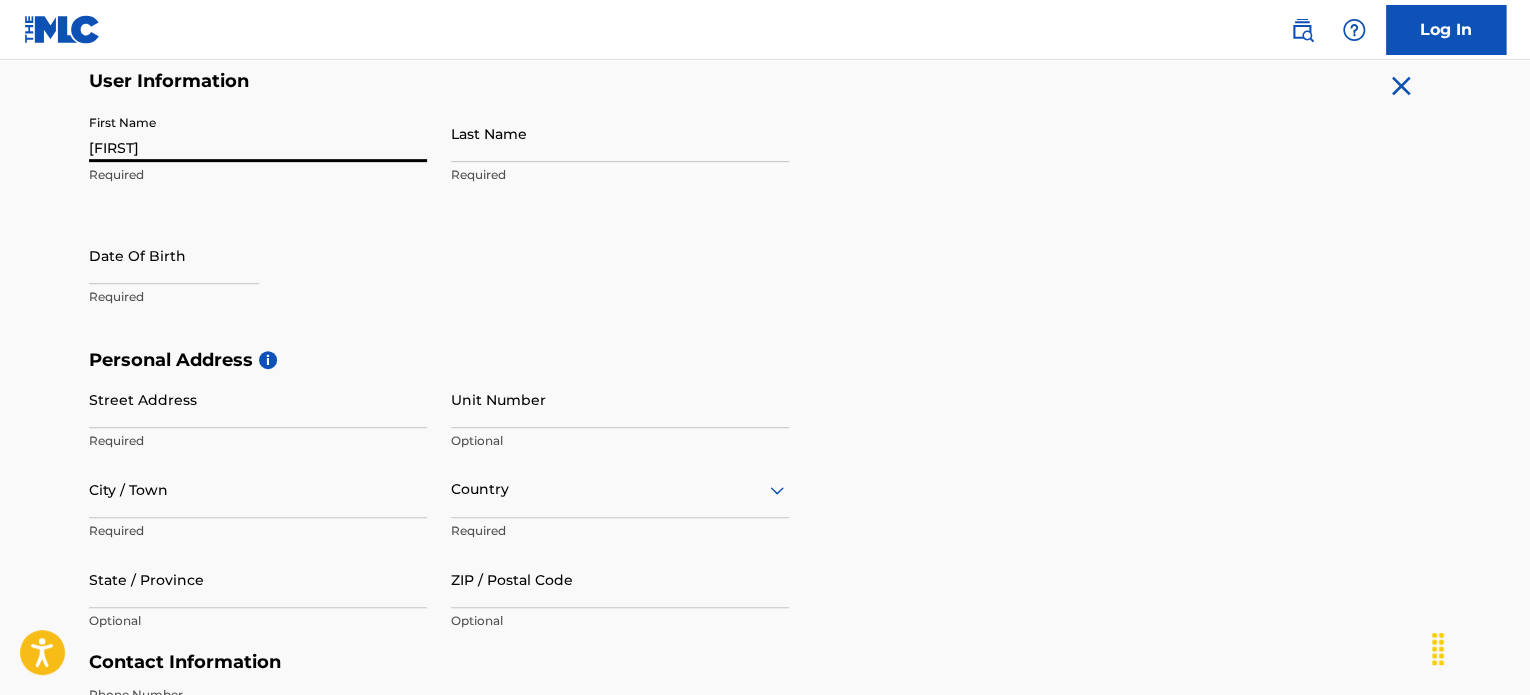 type on "[LAST] [LAST]" 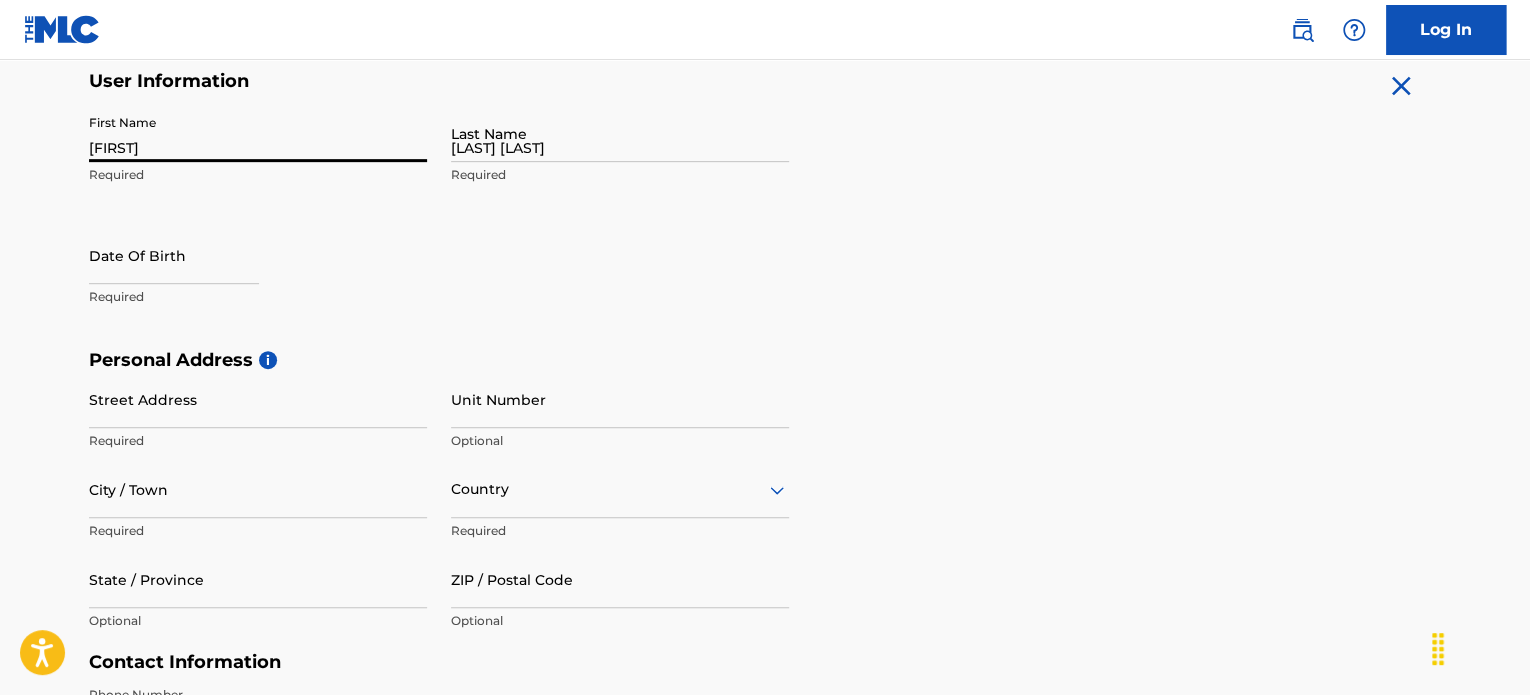 type on "9767 pagewood lane" 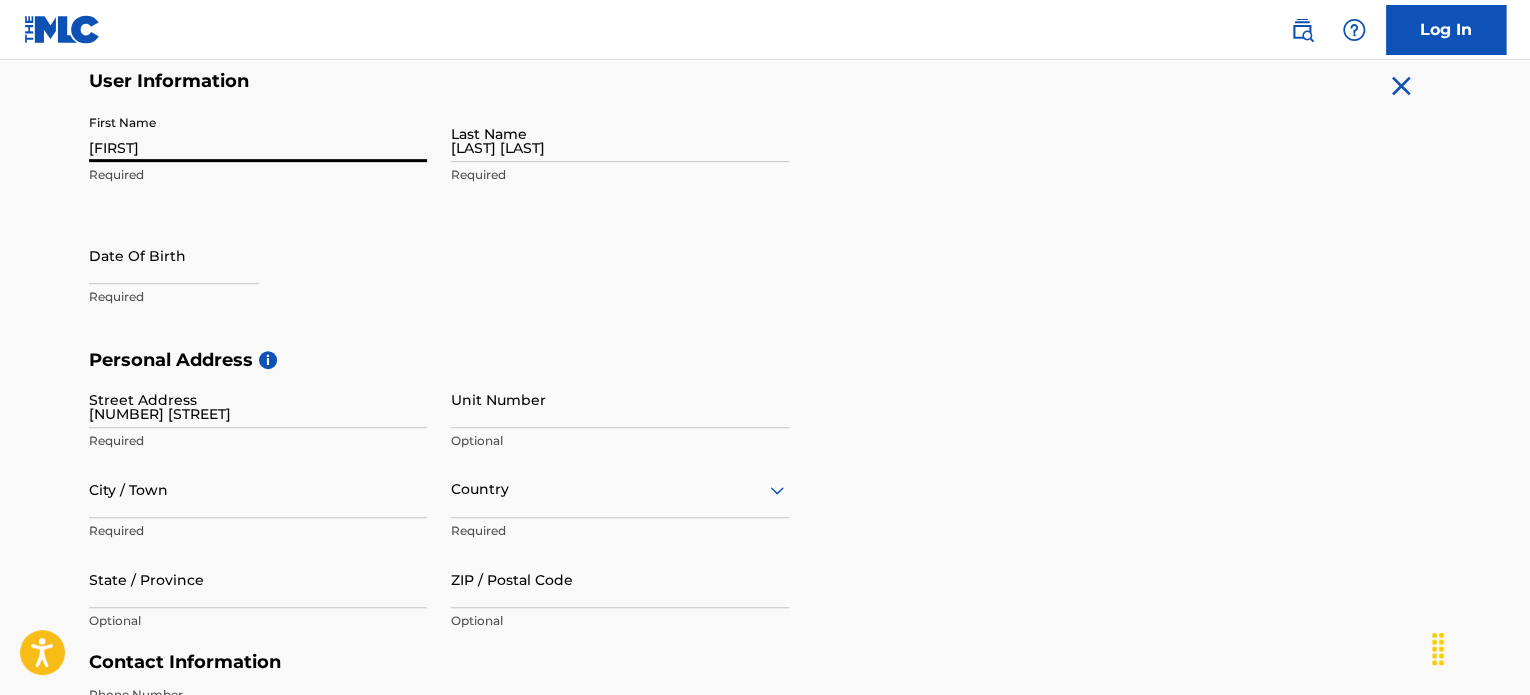 type on "Houston" 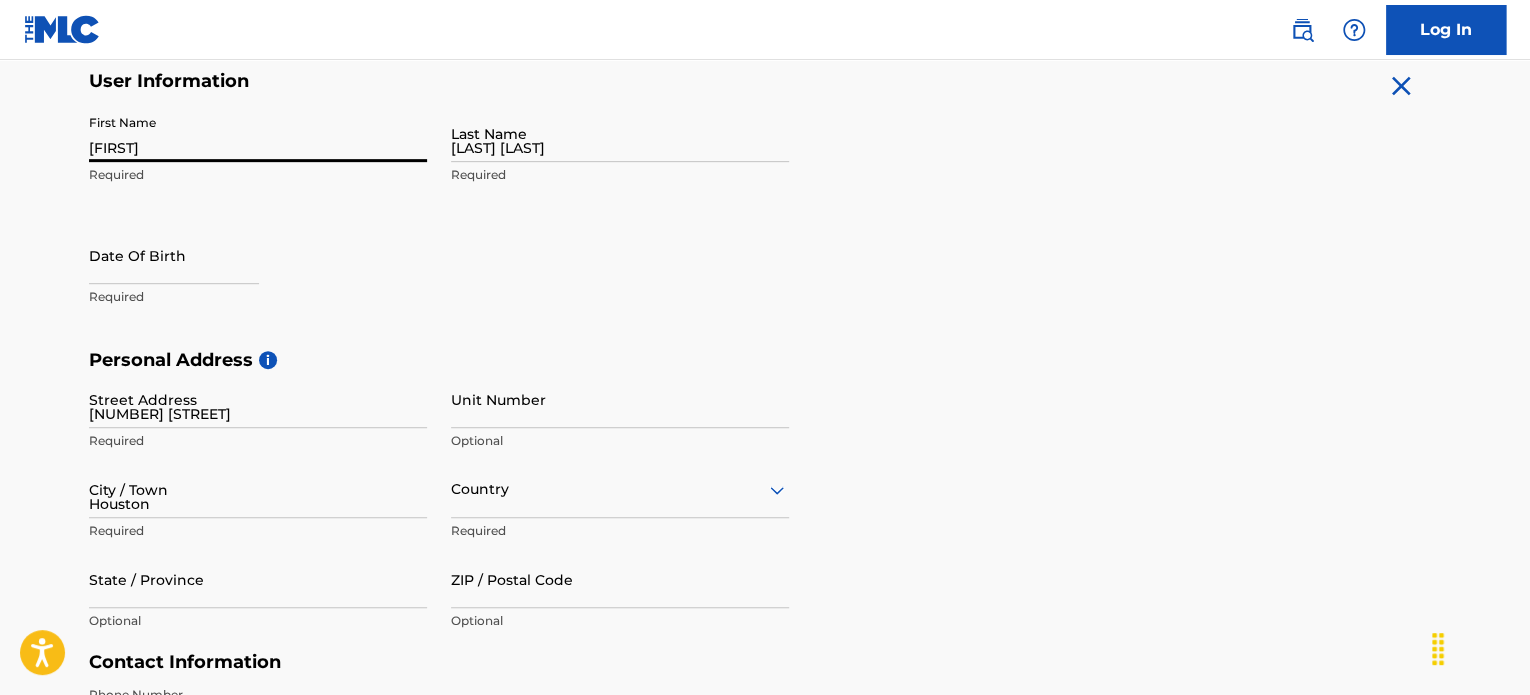 type on "United States" 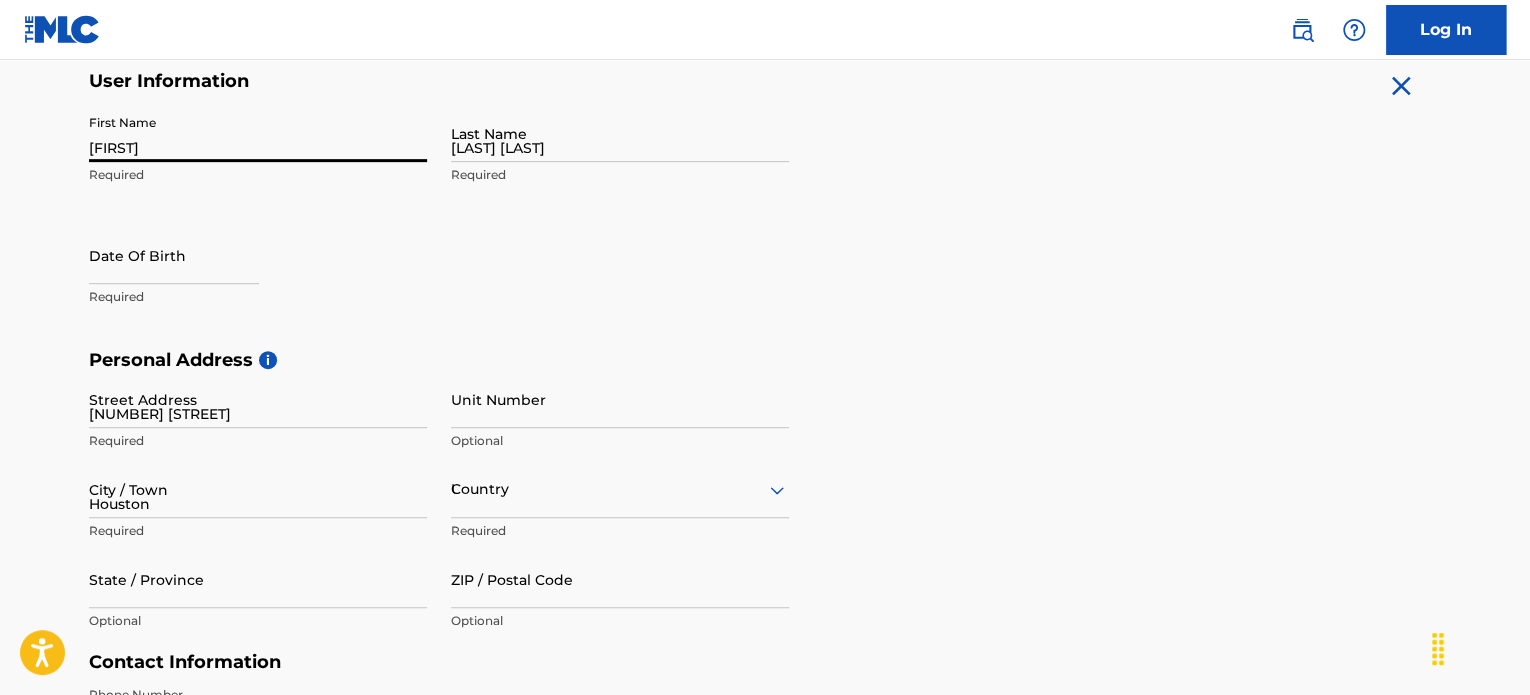 type on "Texas" 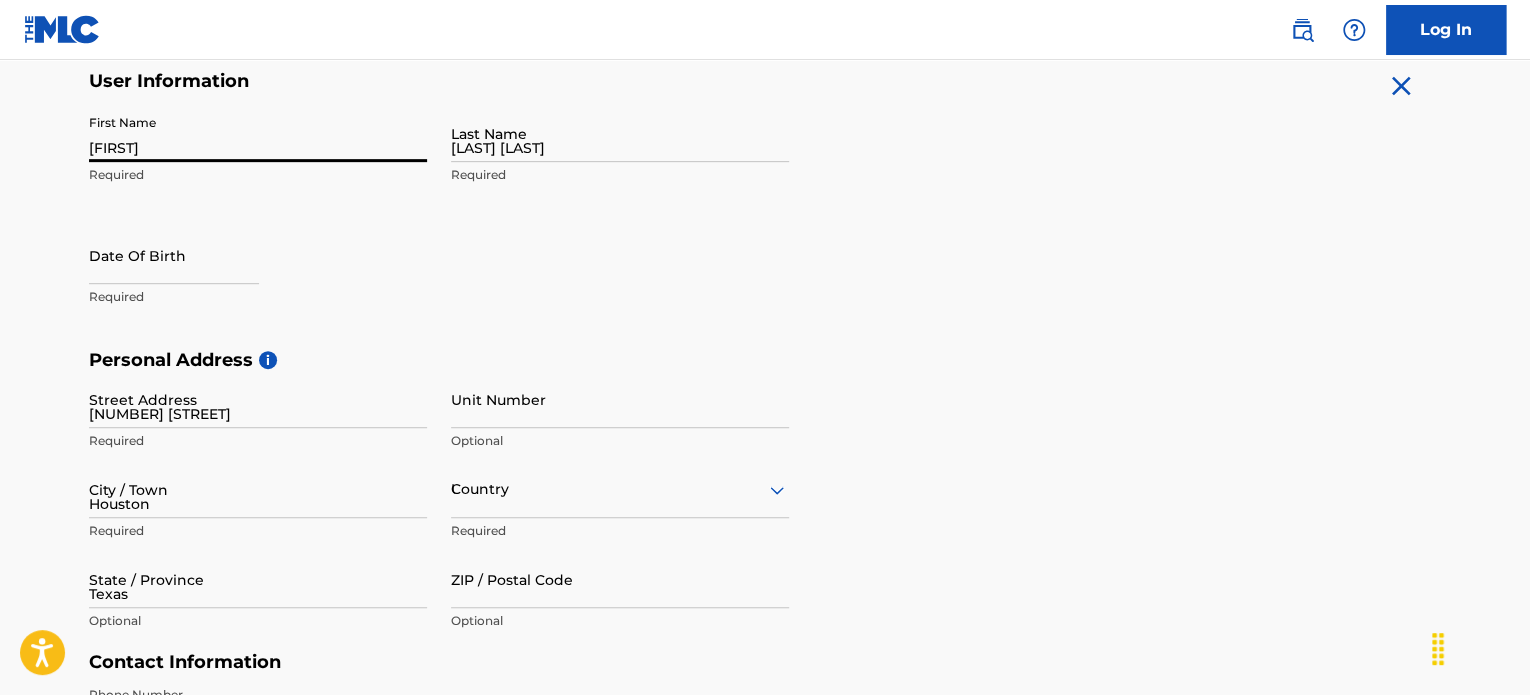 type on "[POSTAL CODE]" 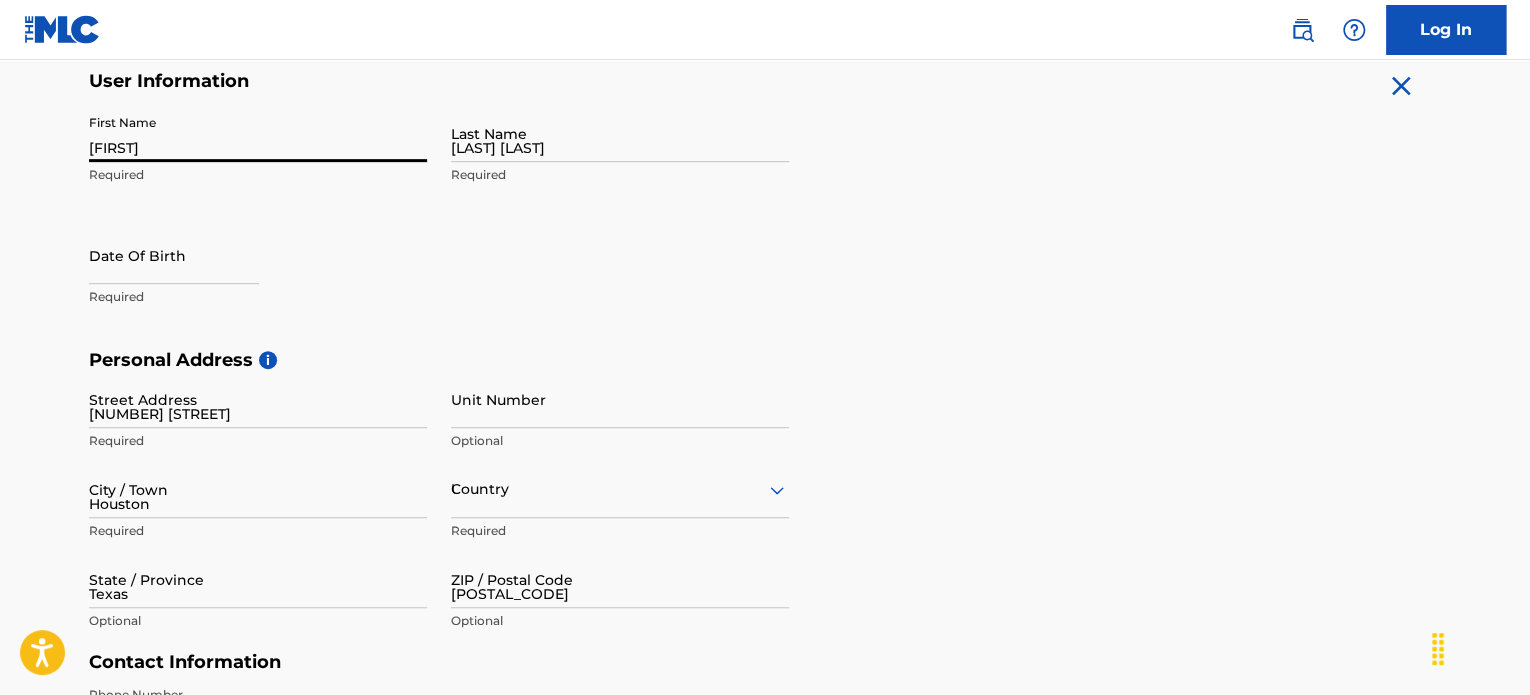 type on "1" 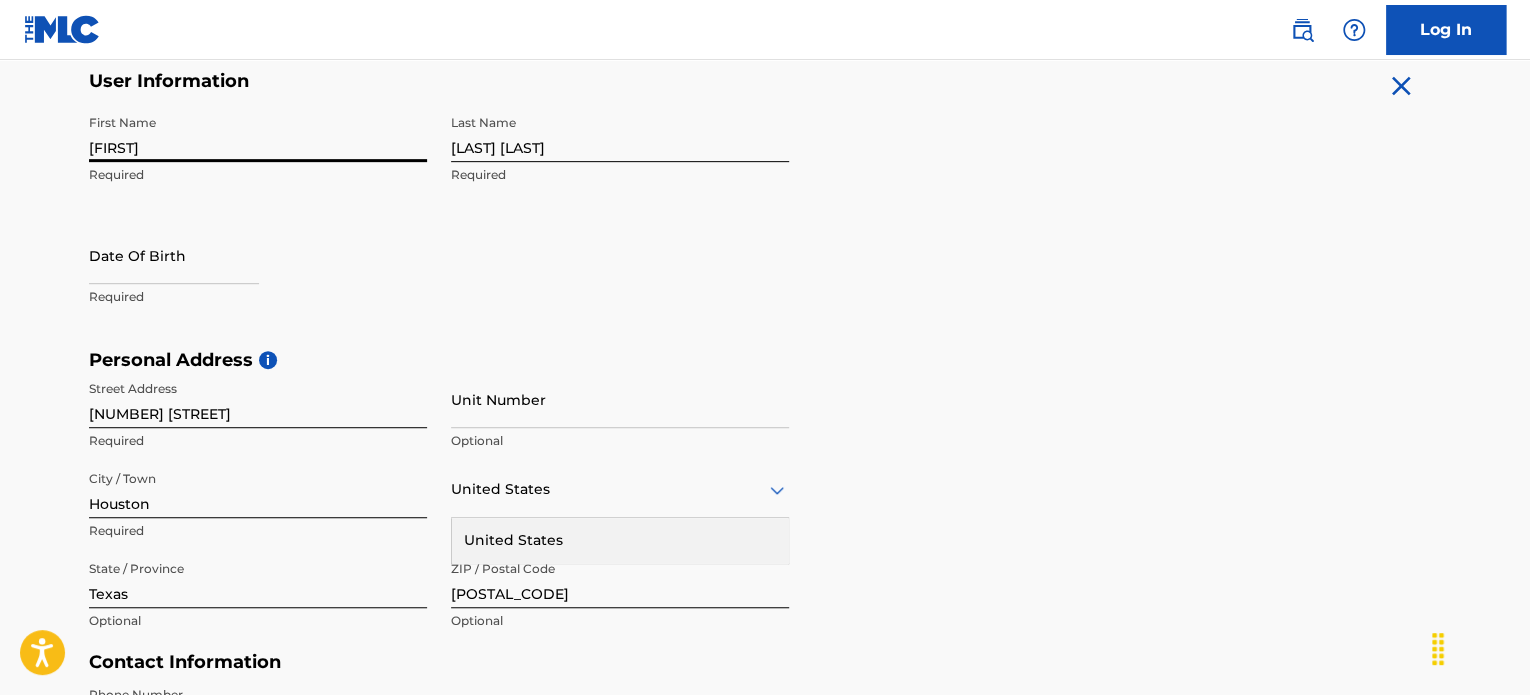 scroll, scrollTop: 740, scrollLeft: 0, axis: vertical 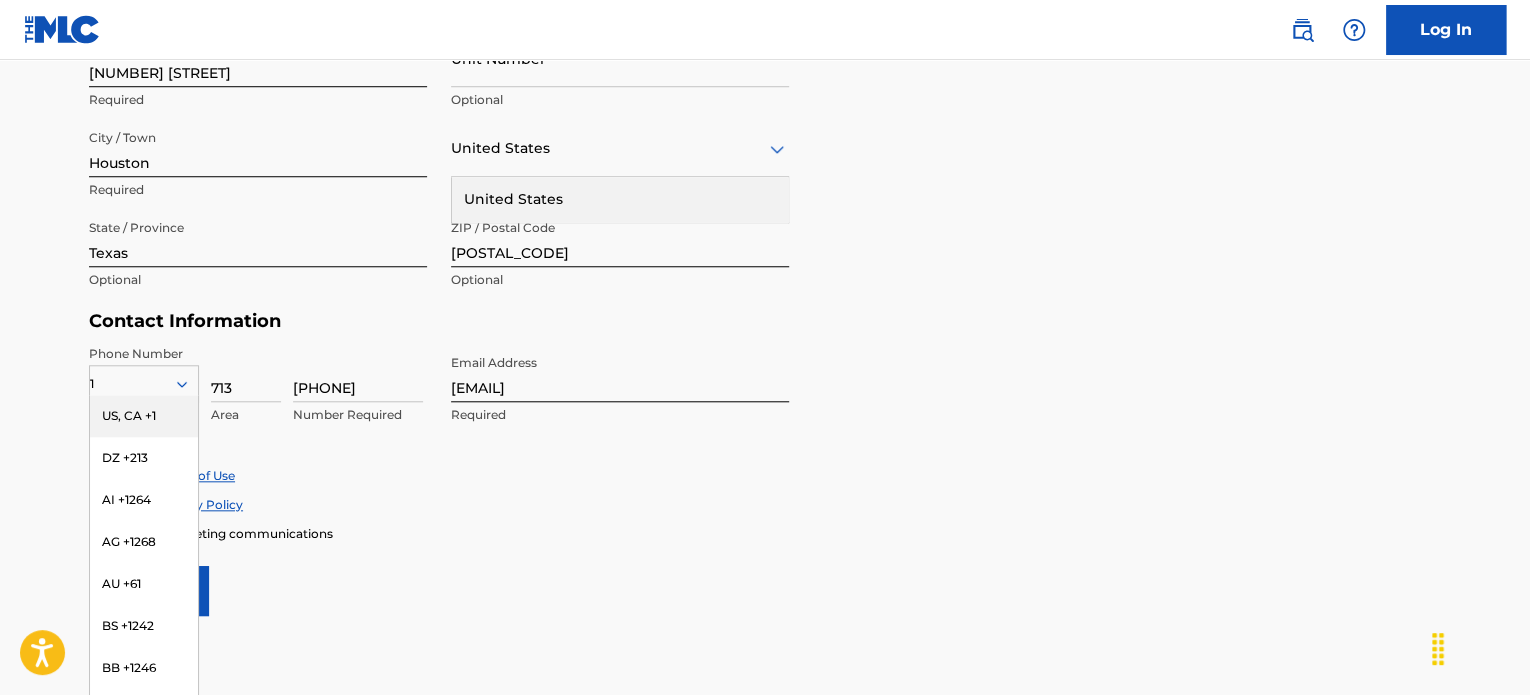 click on "9767 pagewood lane" at bounding box center (258, 58) 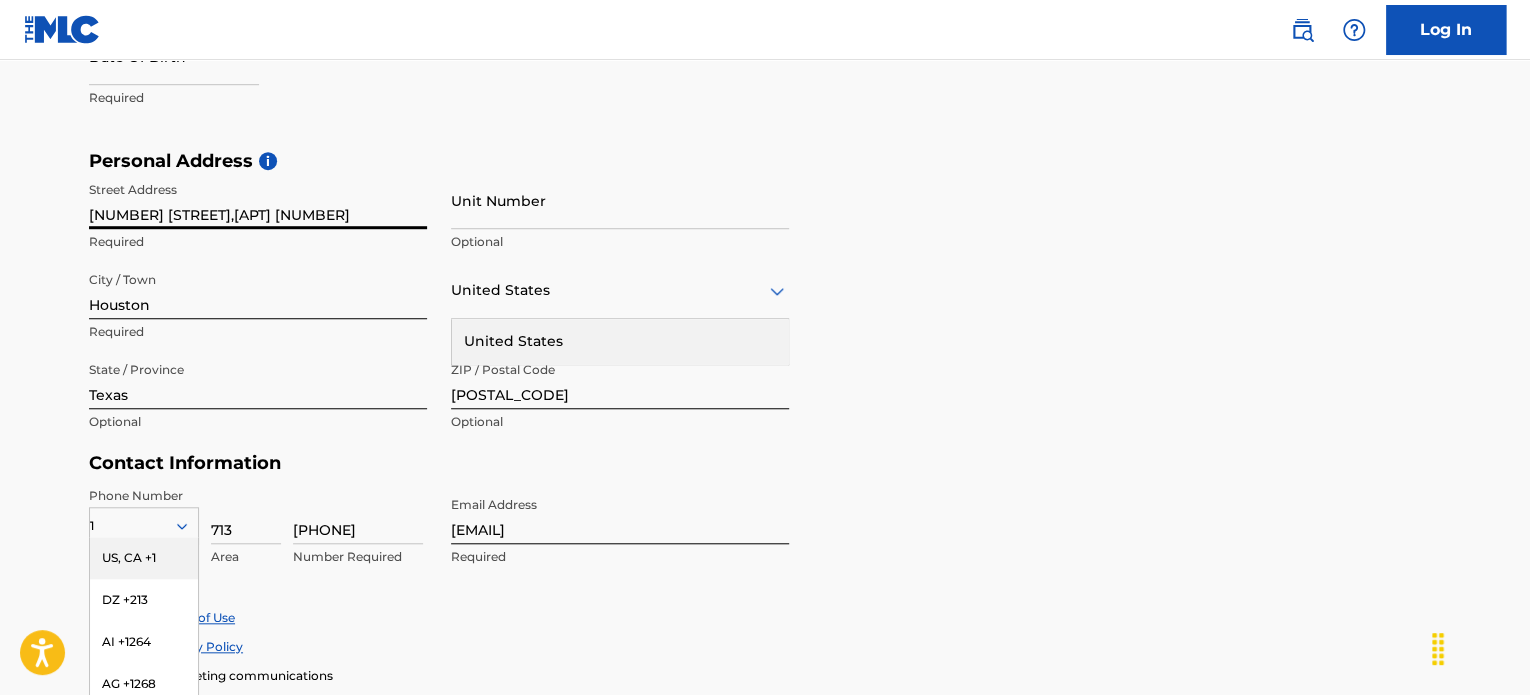 scroll, scrollTop: 580, scrollLeft: 0, axis: vertical 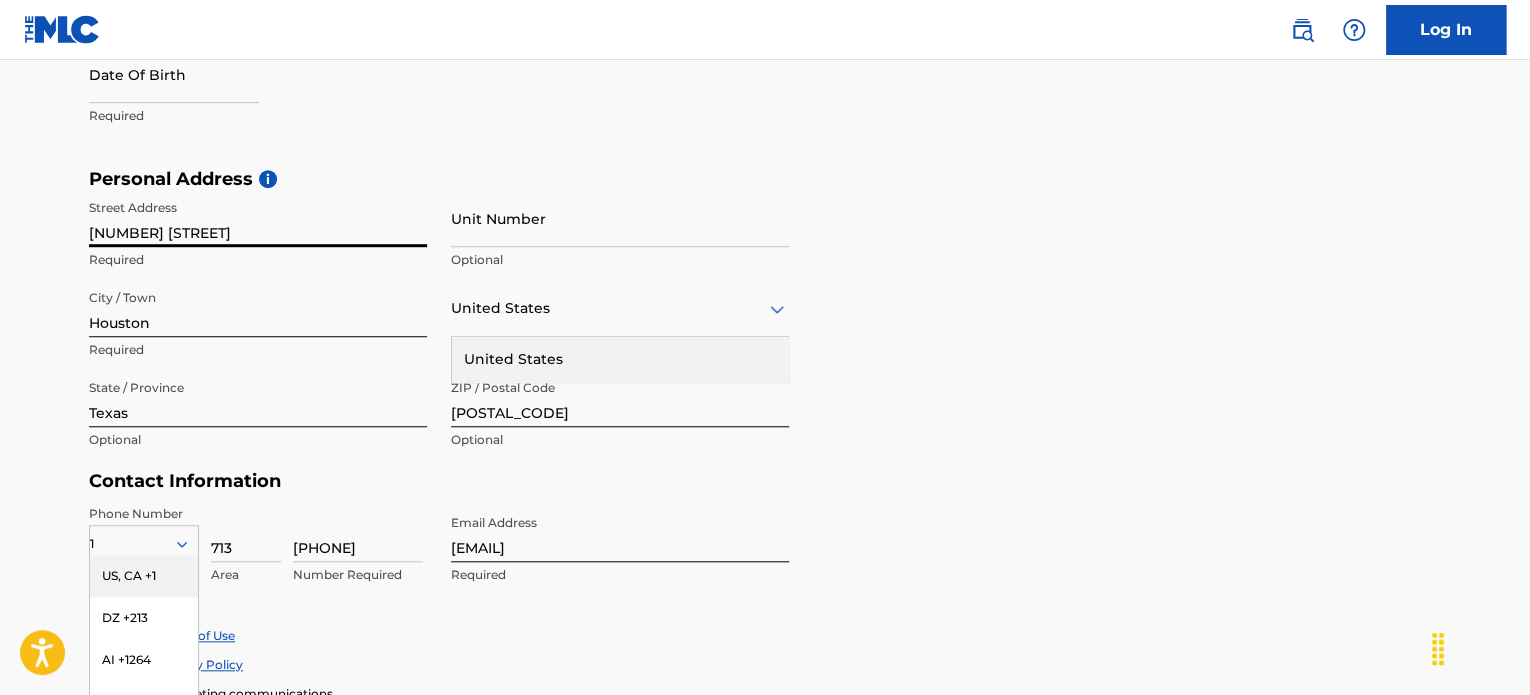 type on "[NUMBER] [STREET]" 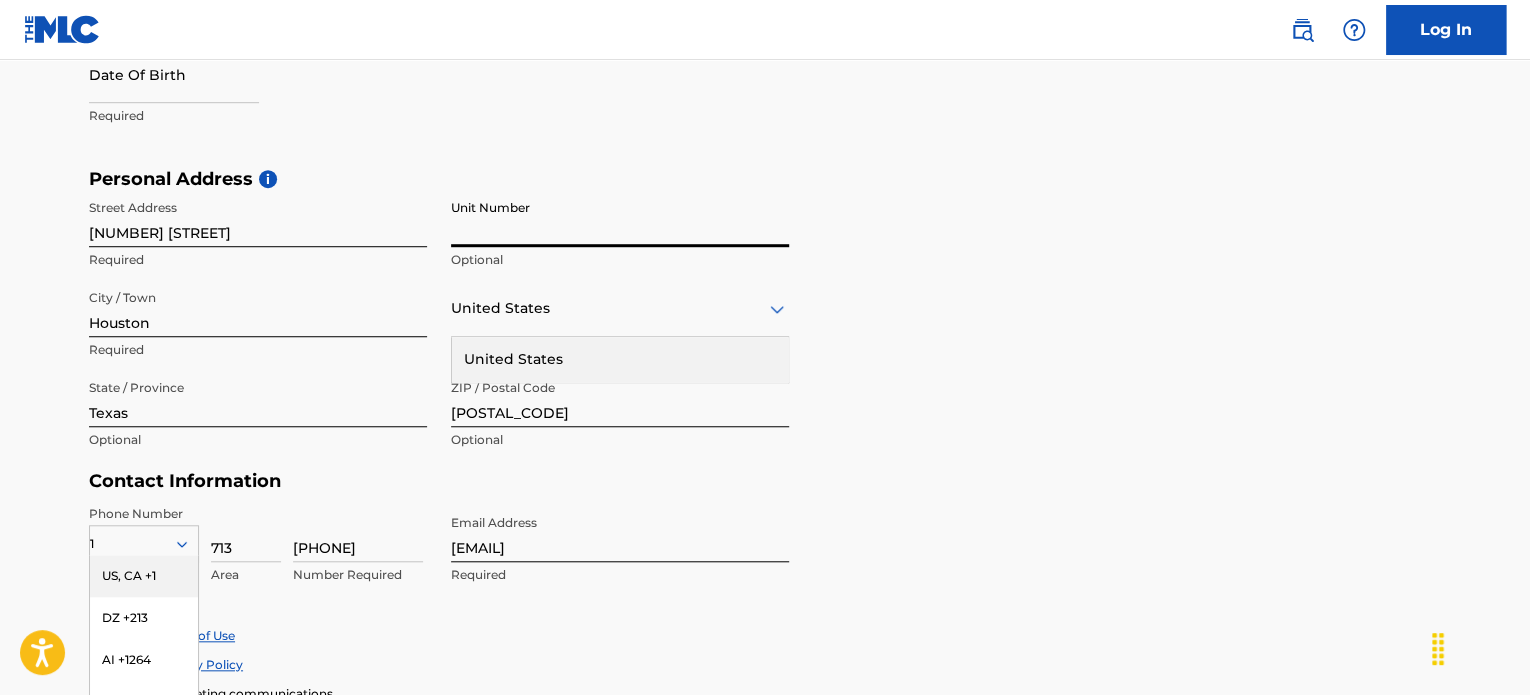 click on "Unit Number" at bounding box center (620, 218) 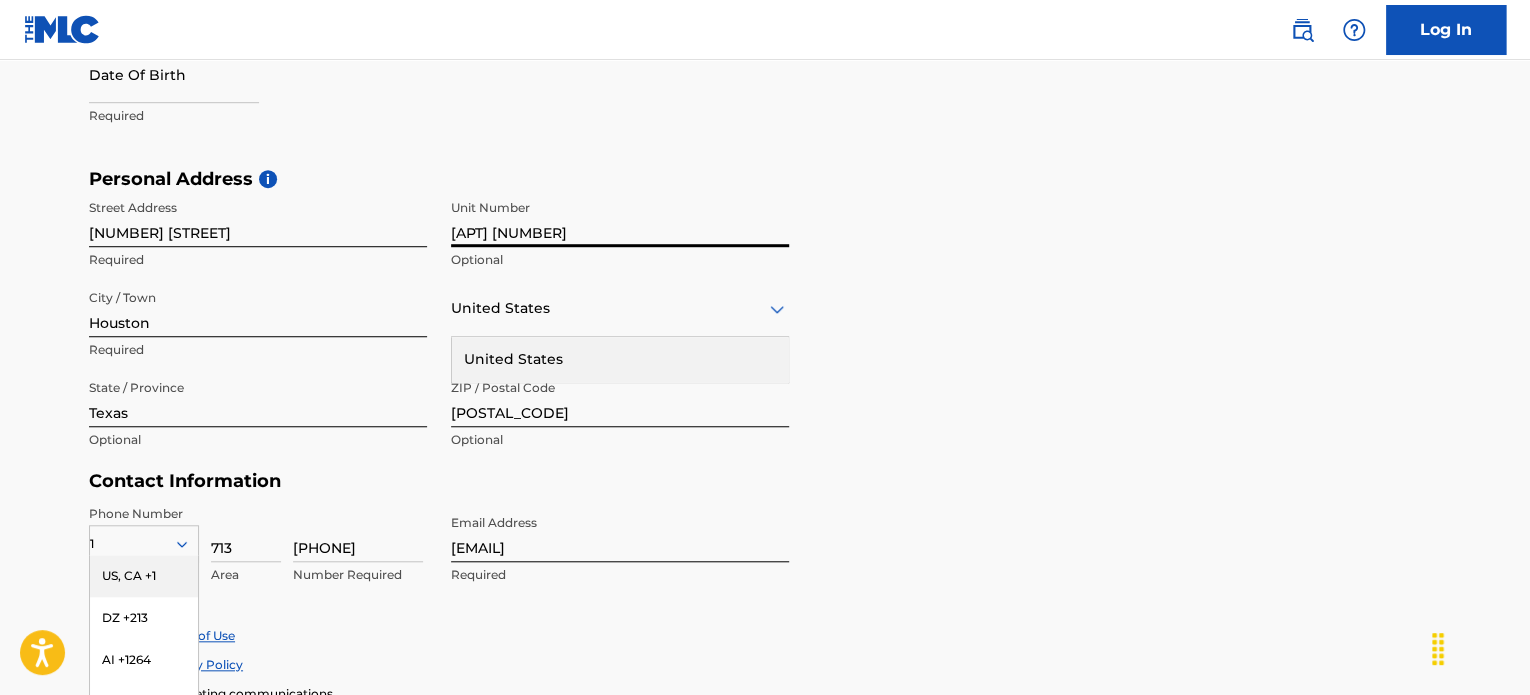 type on "apt [NUMBER]" 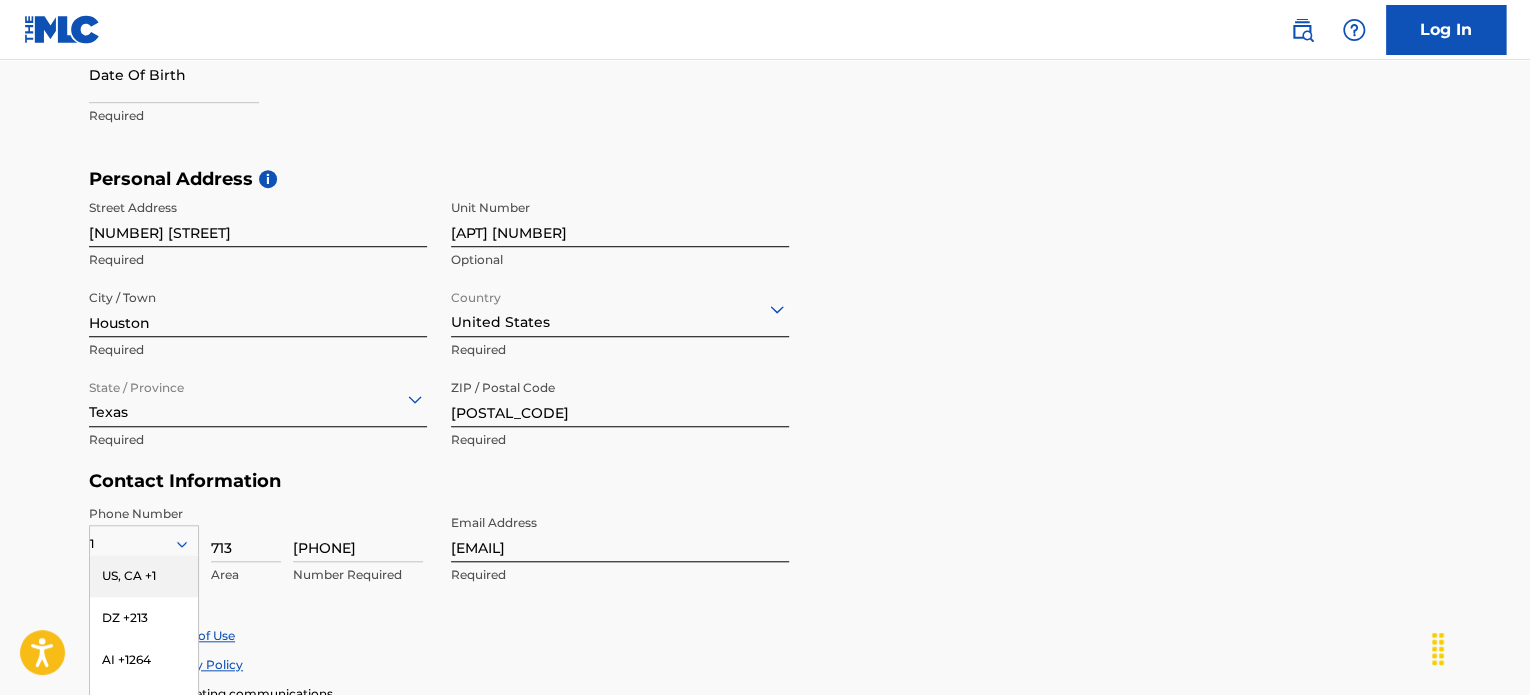 click on "Required" at bounding box center [620, 575] 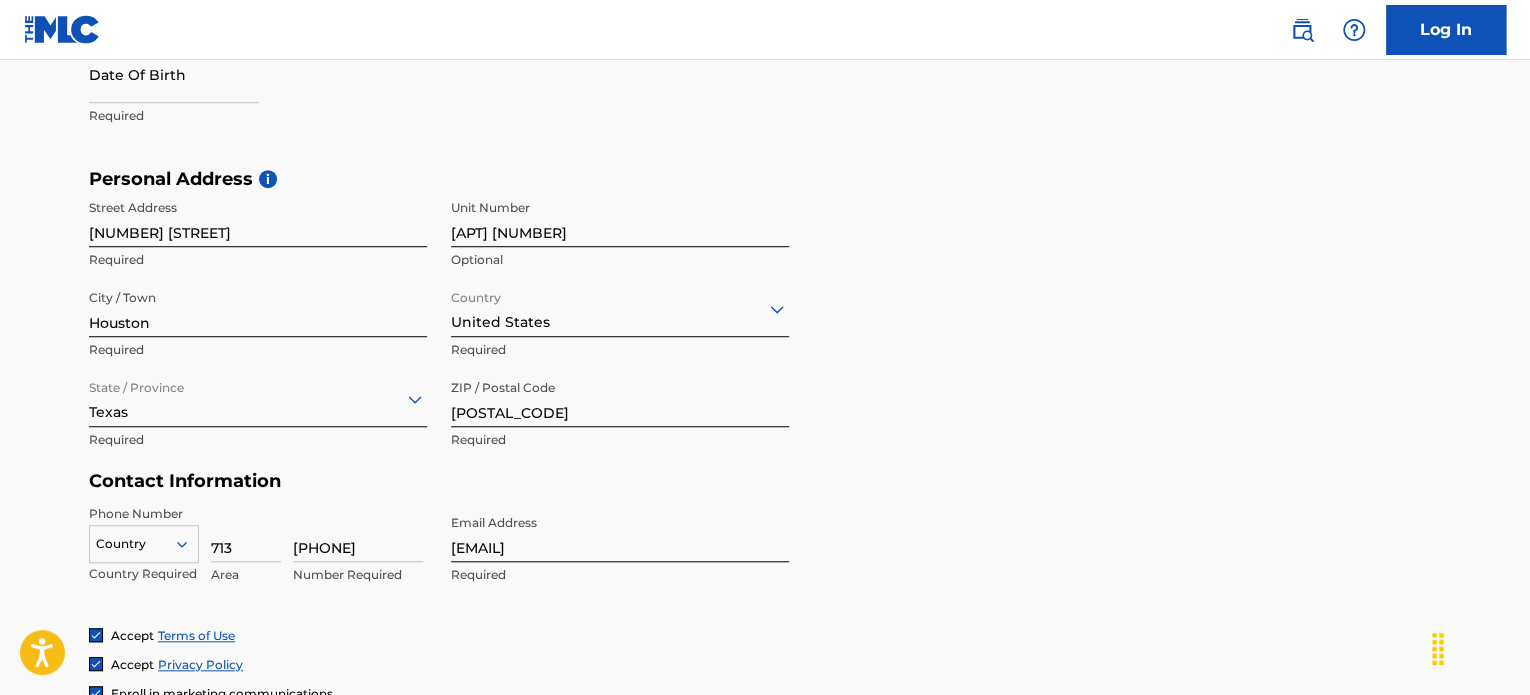 click on "Accept Terms of Use Accept Privacy Policy Enroll in marketing communications" at bounding box center (765, 664) 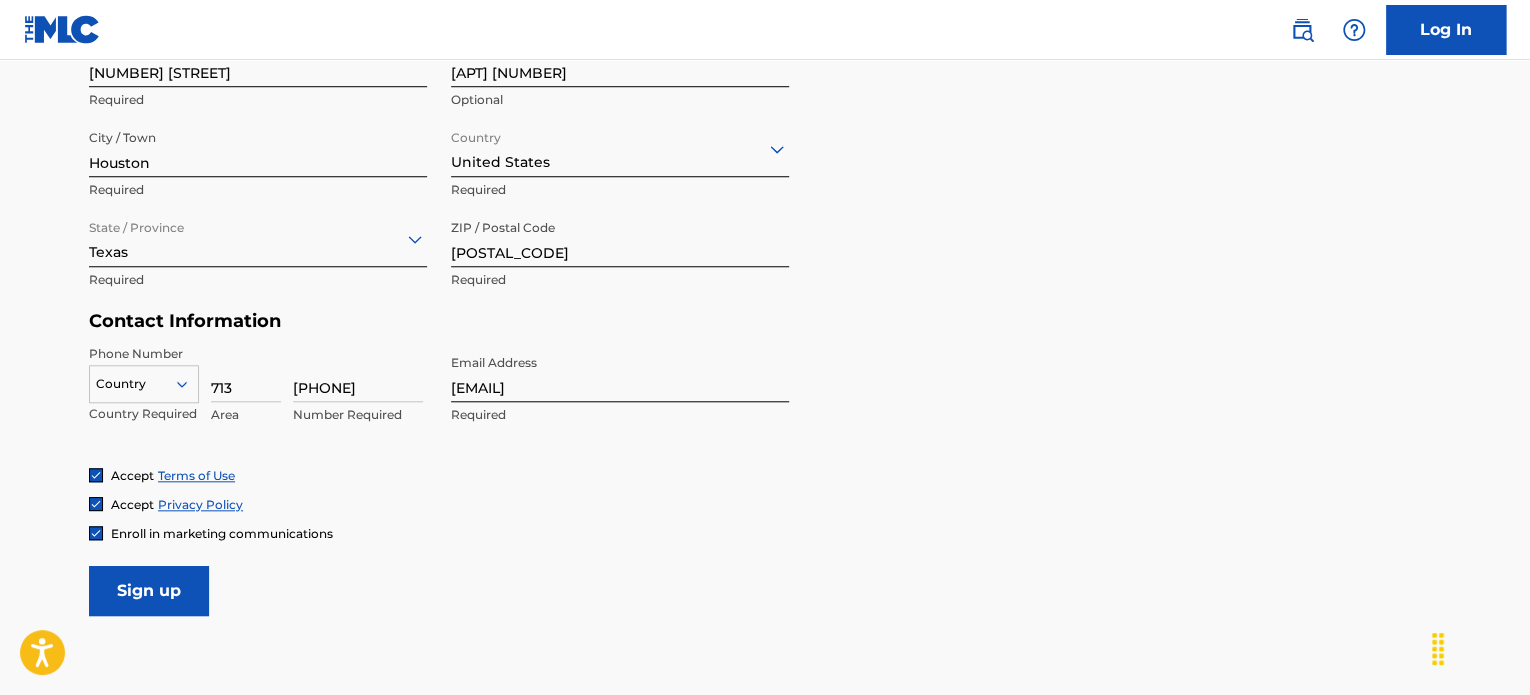 click on "Country" at bounding box center [144, 380] 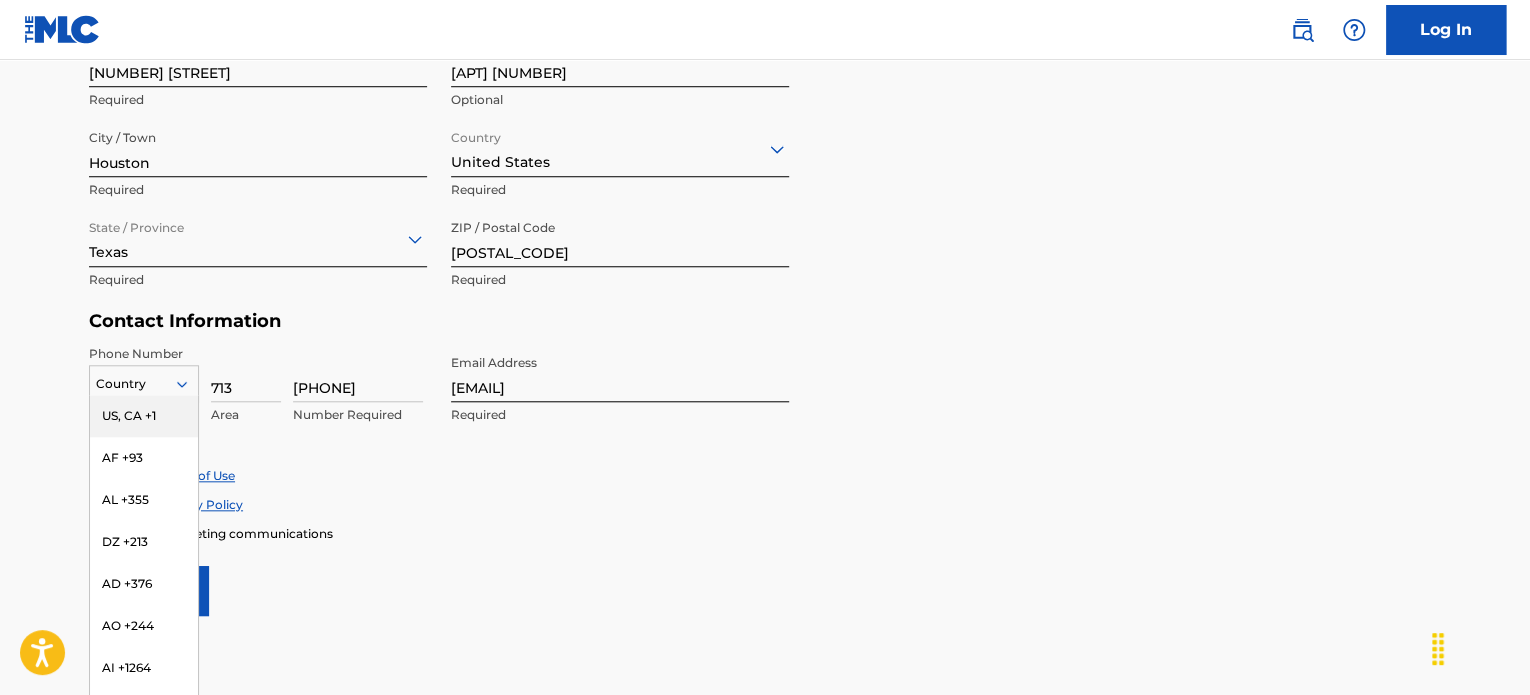 click on "US, CA +1" at bounding box center (144, 416) 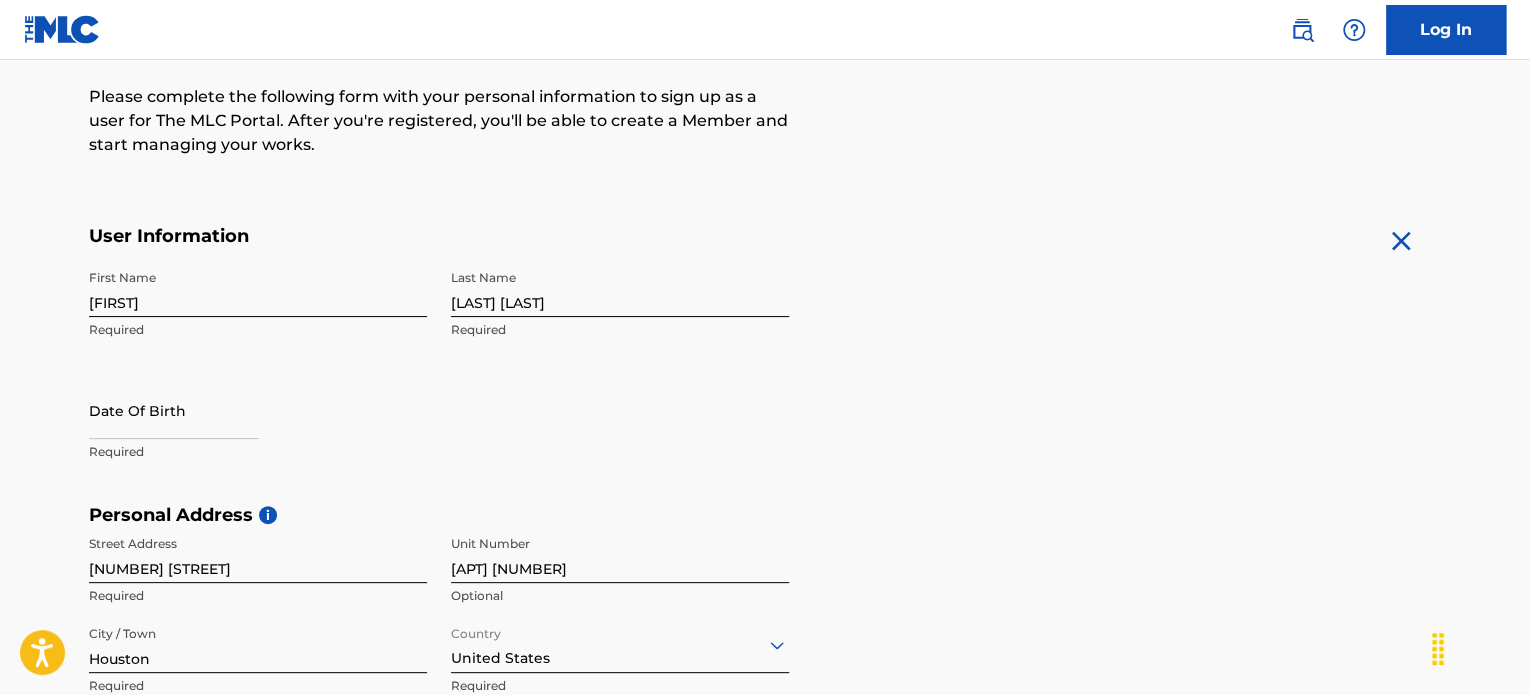 scroll, scrollTop: 240, scrollLeft: 0, axis: vertical 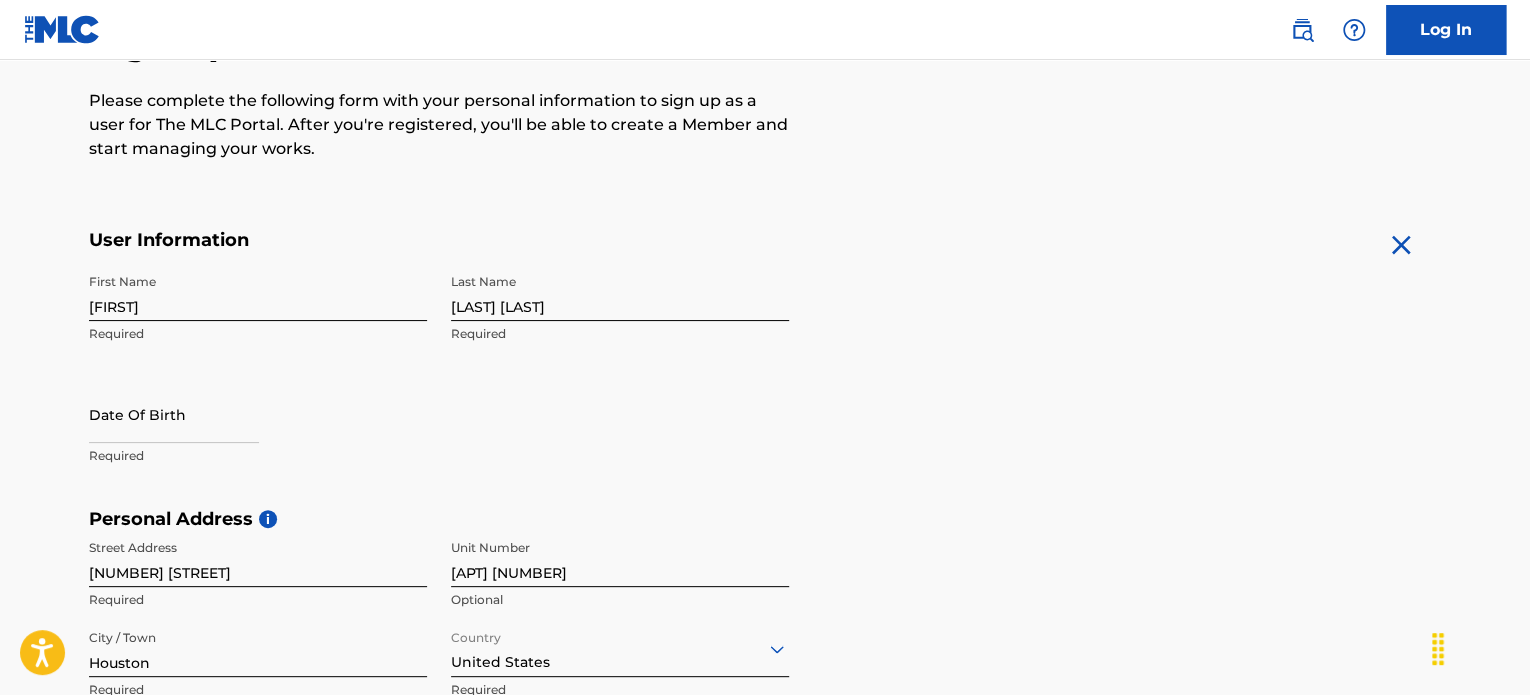 click on "Danna" at bounding box center (258, 292) 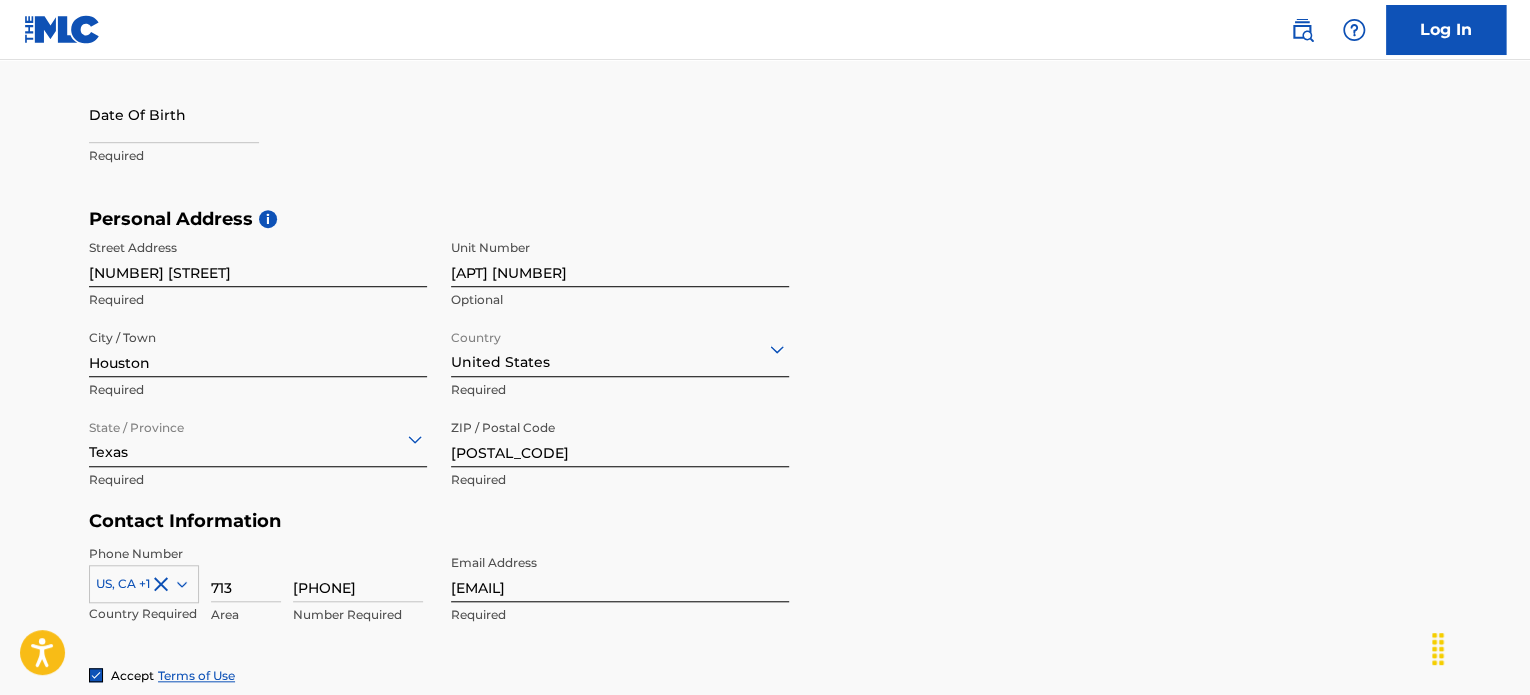 scroll, scrollTop: 552, scrollLeft: 0, axis: vertical 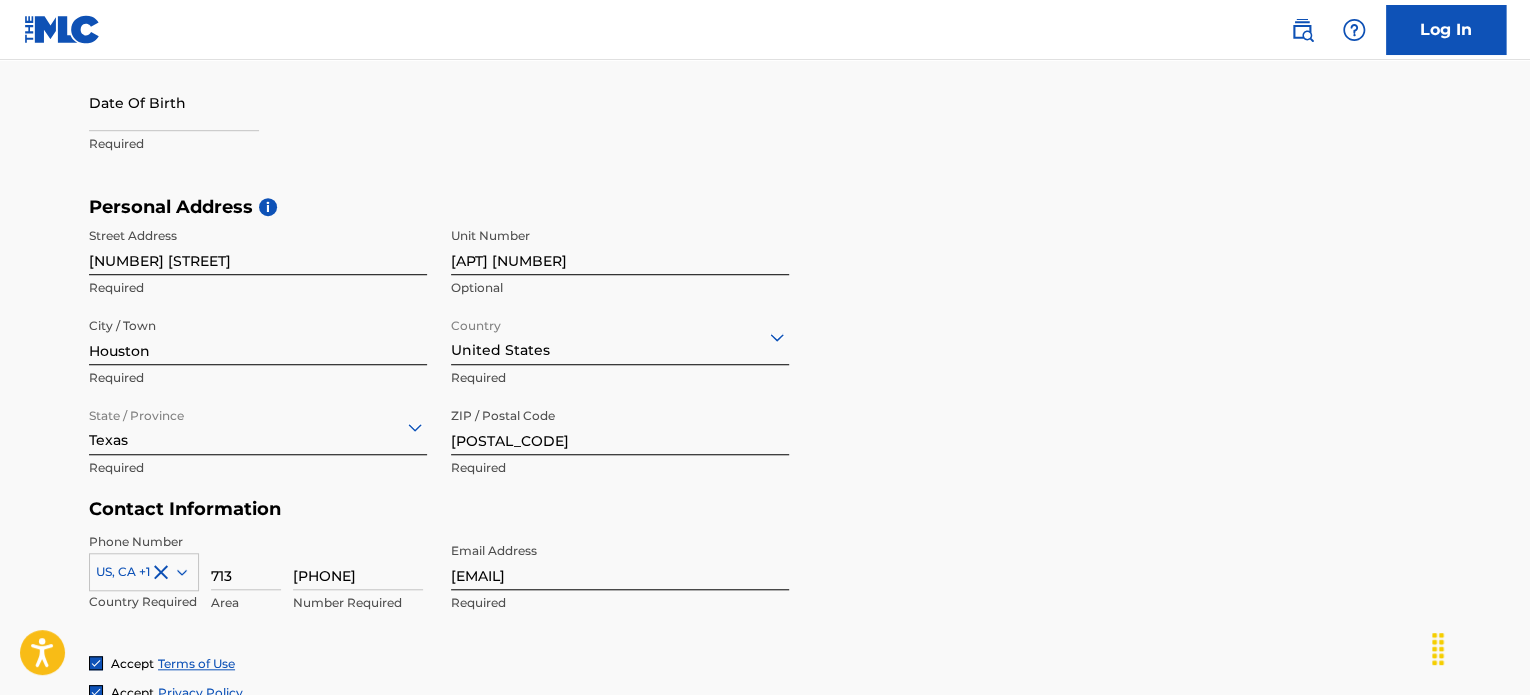 type on "[FIRST] [LAST]" 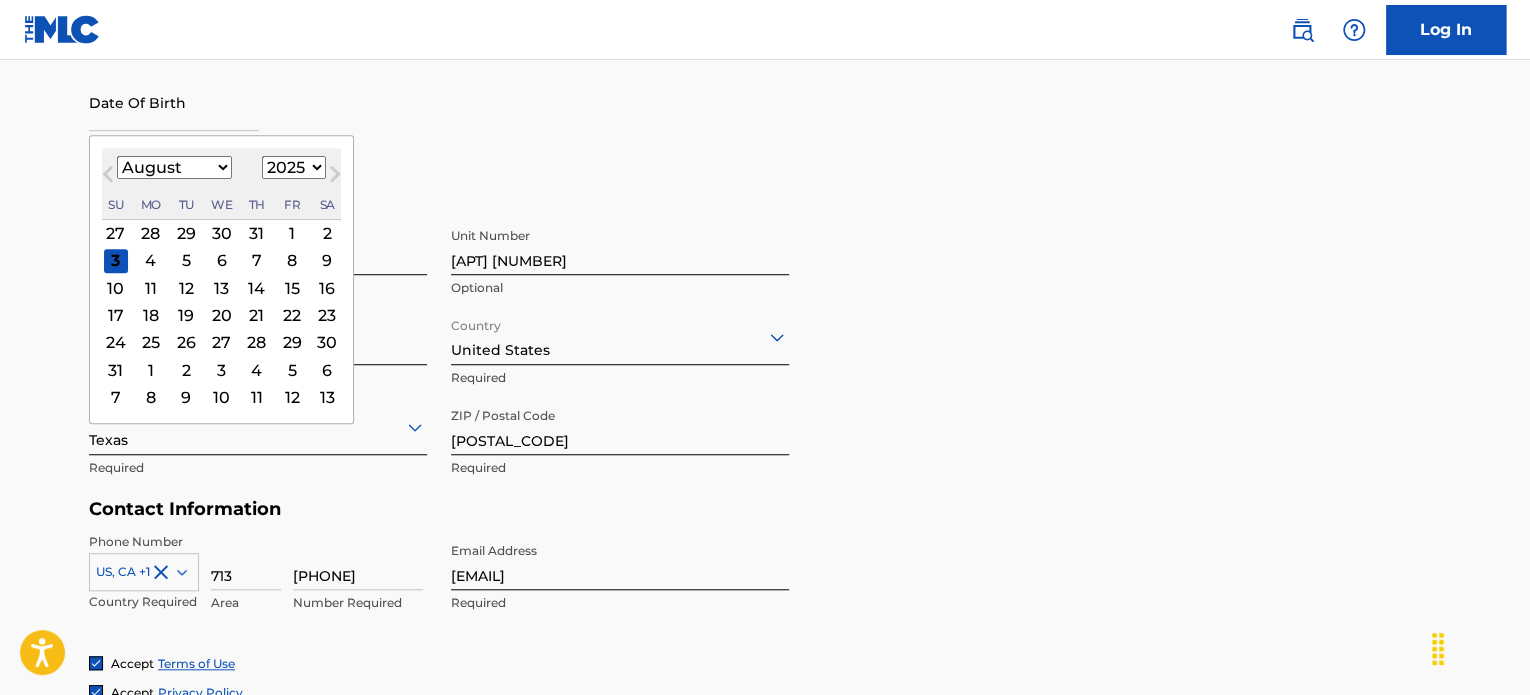 click on "January February March April May June July August September October November December" at bounding box center (174, 167) 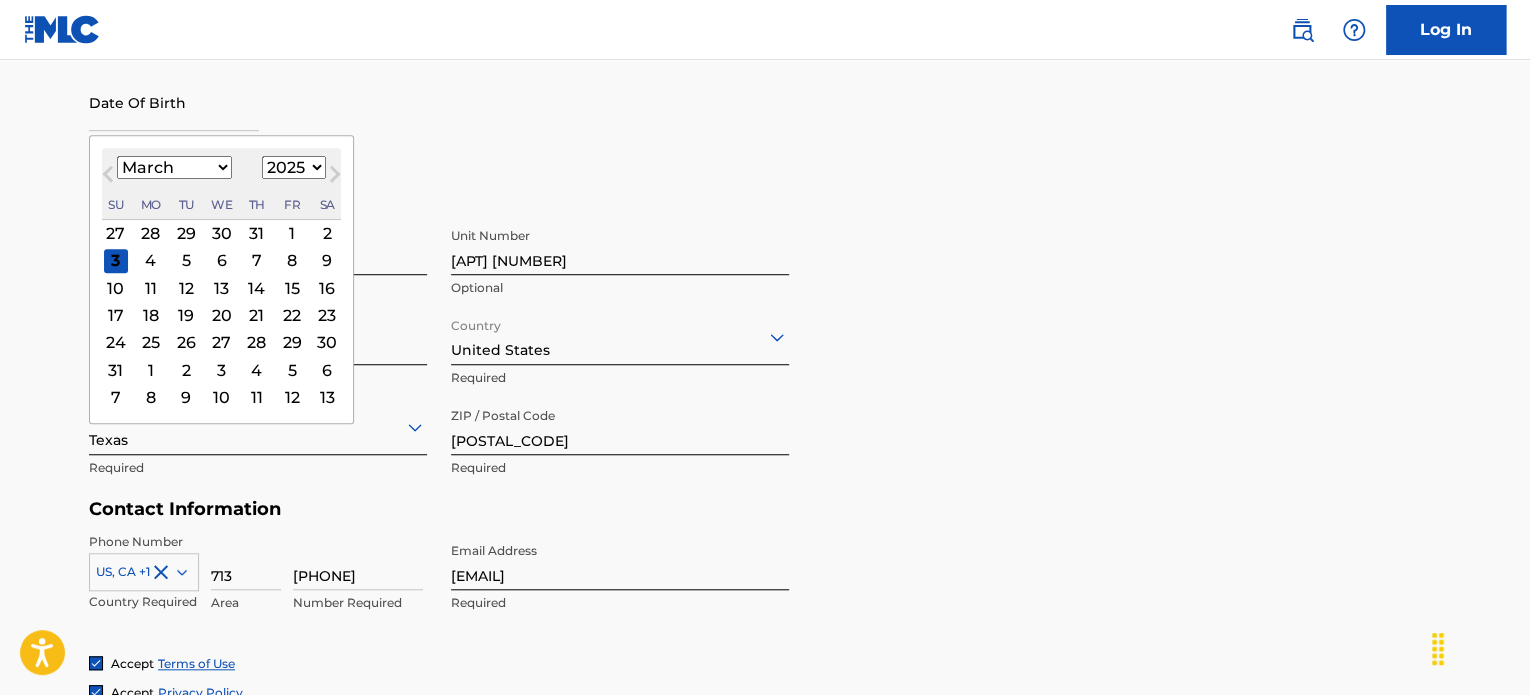 click on "January February March April May June July August September October November December" at bounding box center [174, 167] 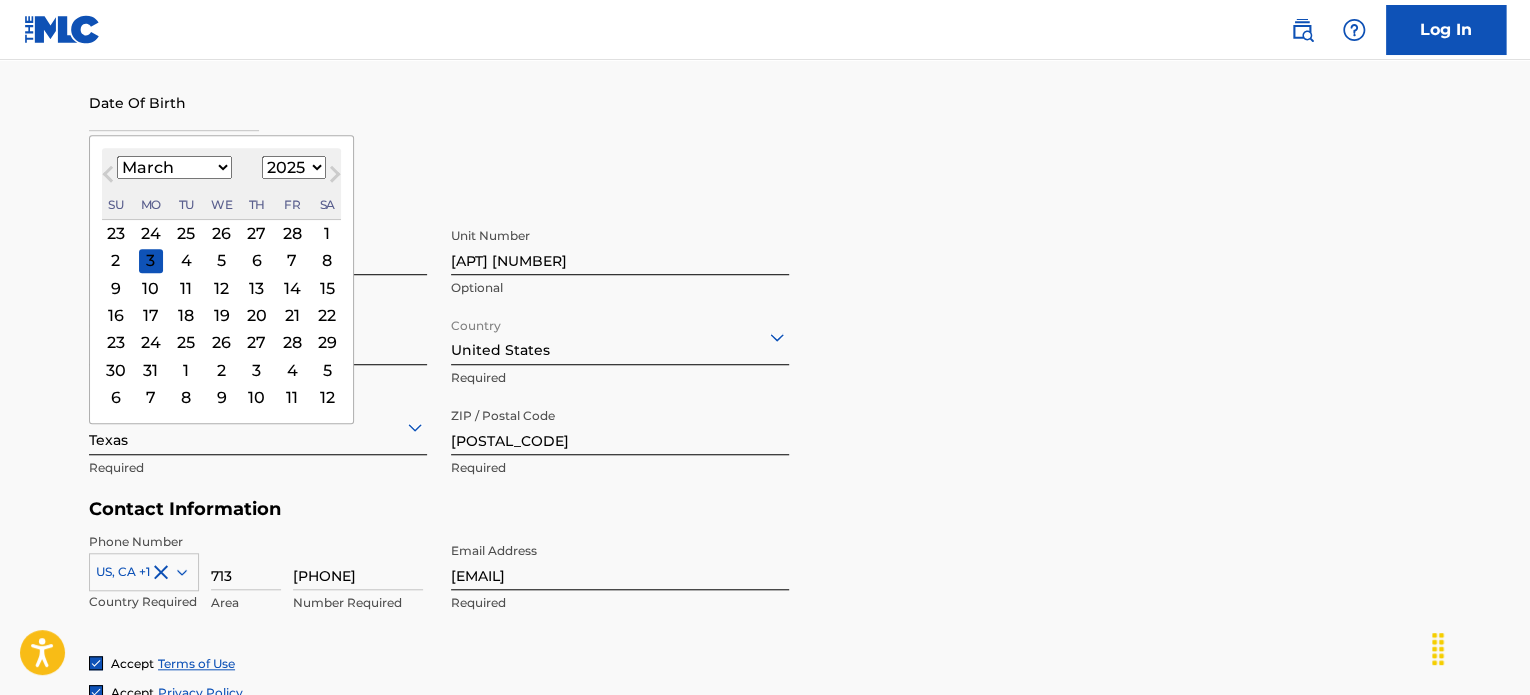 click on "4" at bounding box center (186, 261) 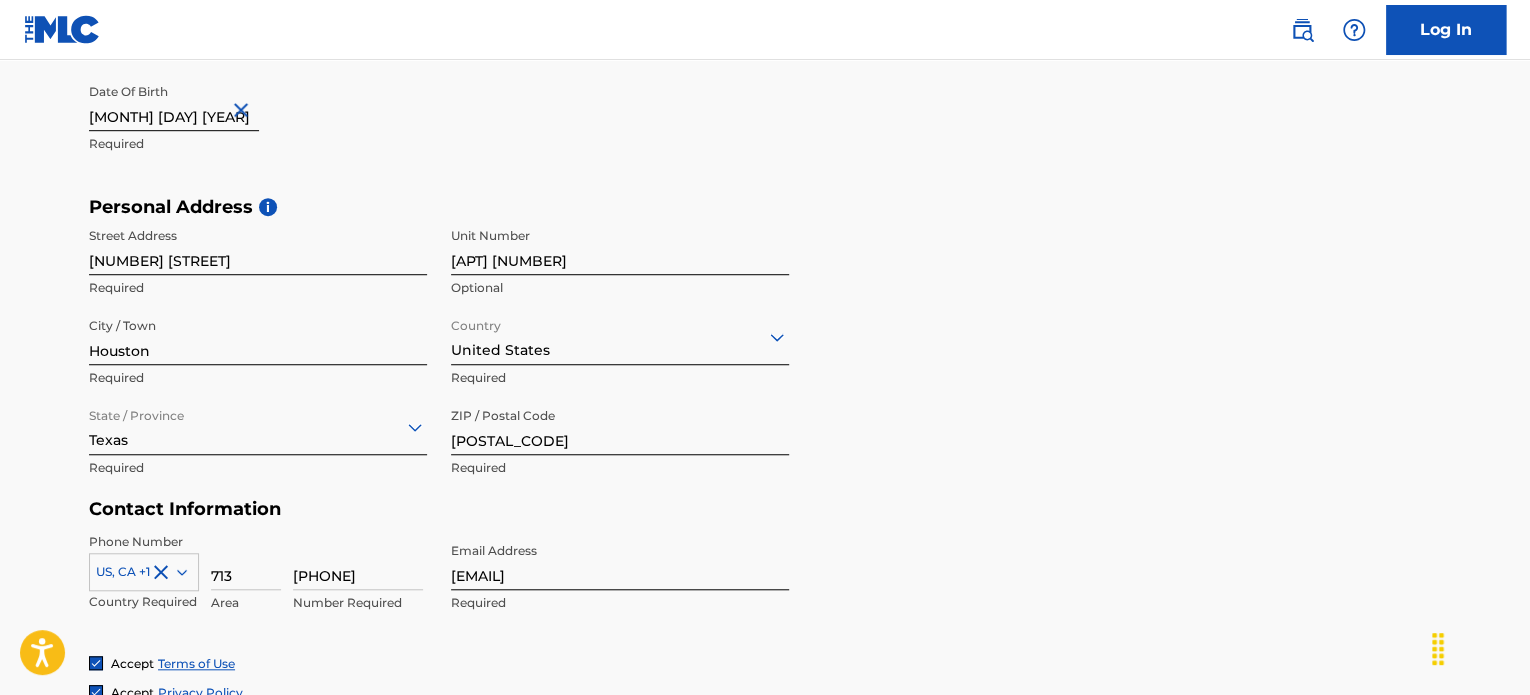 click on "March 4 2025" at bounding box center [174, 102] 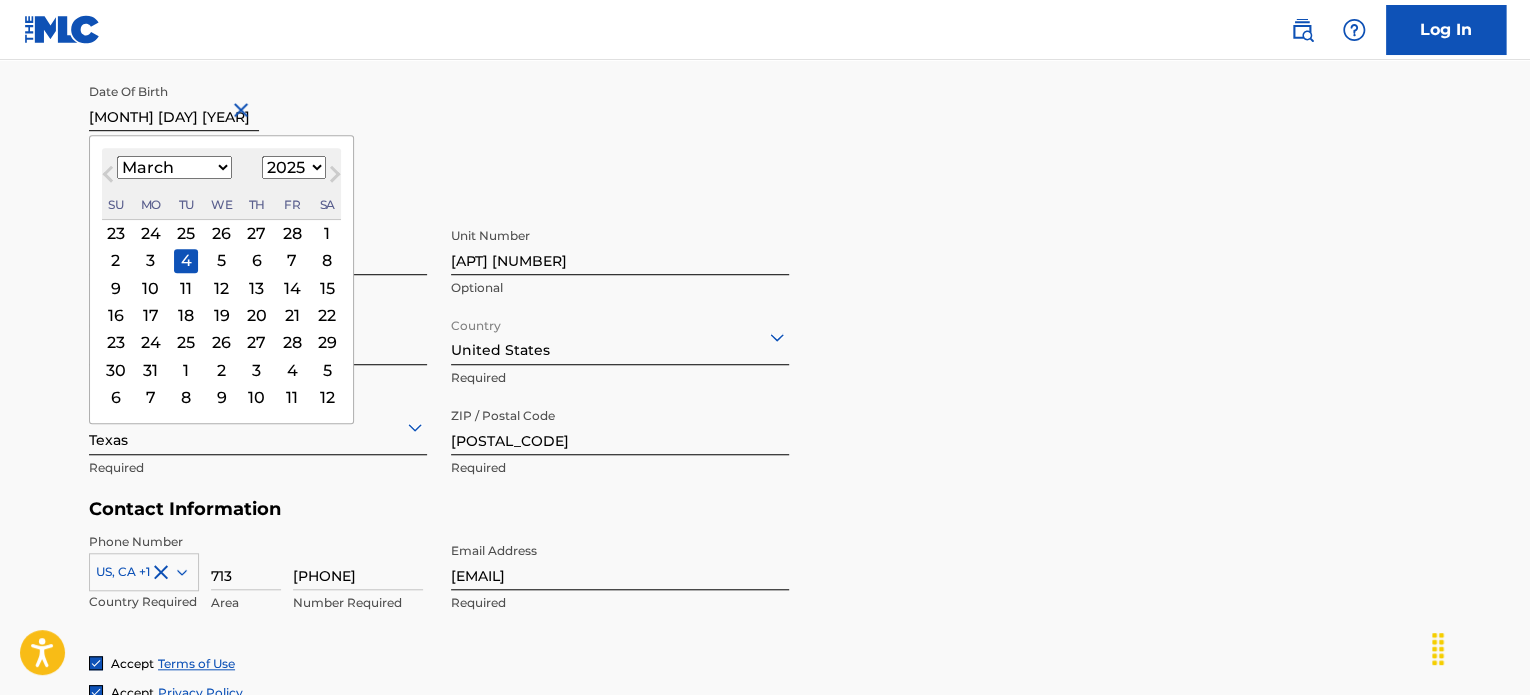 click on "1899 1900 1901 1902 1903 1904 1905 1906 1907 1908 1909 1910 1911 1912 1913 1914 1915 1916 1917 1918 1919 1920 1921 1922 1923 1924 1925 1926 1927 1928 1929 1930 1931 1932 1933 1934 1935 1936 1937 1938 1939 1940 1941 1942 1943 1944 1945 1946 1947 1948 1949 1950 1951 1952 1953 1954 1955 1956 1957 1958 1959 1960 1961 1962 1963 1964 1965 1966 1967 1968 1969 1970 1971 1972 1973 1974 1975 1976 1977 1978 1979 1980 1981 1982 1983 1984 1985 1986 1987 1988 1989 1990 1991 1992 1993 1994 1995 1996 1997 1998 1999 2000 2001 2002 2003 2004 2005 2006 2007 2008 2009 2010 2011 2012 2013 2014 2015 2016 2017 2018 2019 2020 2021 2022 2023 2024 2025 2026 2027 2028 2029 2030 2031 2032 2033 2034 2035 2036 2037 2038 2039 2040 2041 2042 2043 2044 2045 2046 2047 2048 2049 2050 2051 2052 2053 2054 2055 2056 2057 2058 2059 2060 2061 2062 2063 2064 2065 2066 2067 2068 2069 2070 2071 2072 2073 2074 2075 2076 2077 2078 2079 2080 2081 2082 2083 2084 2085 2086 2087 2088 2089 2090 2091 2092 2093 2094 2095 2096 2097 2098 2099 2100" at bounding box center [294, 167] 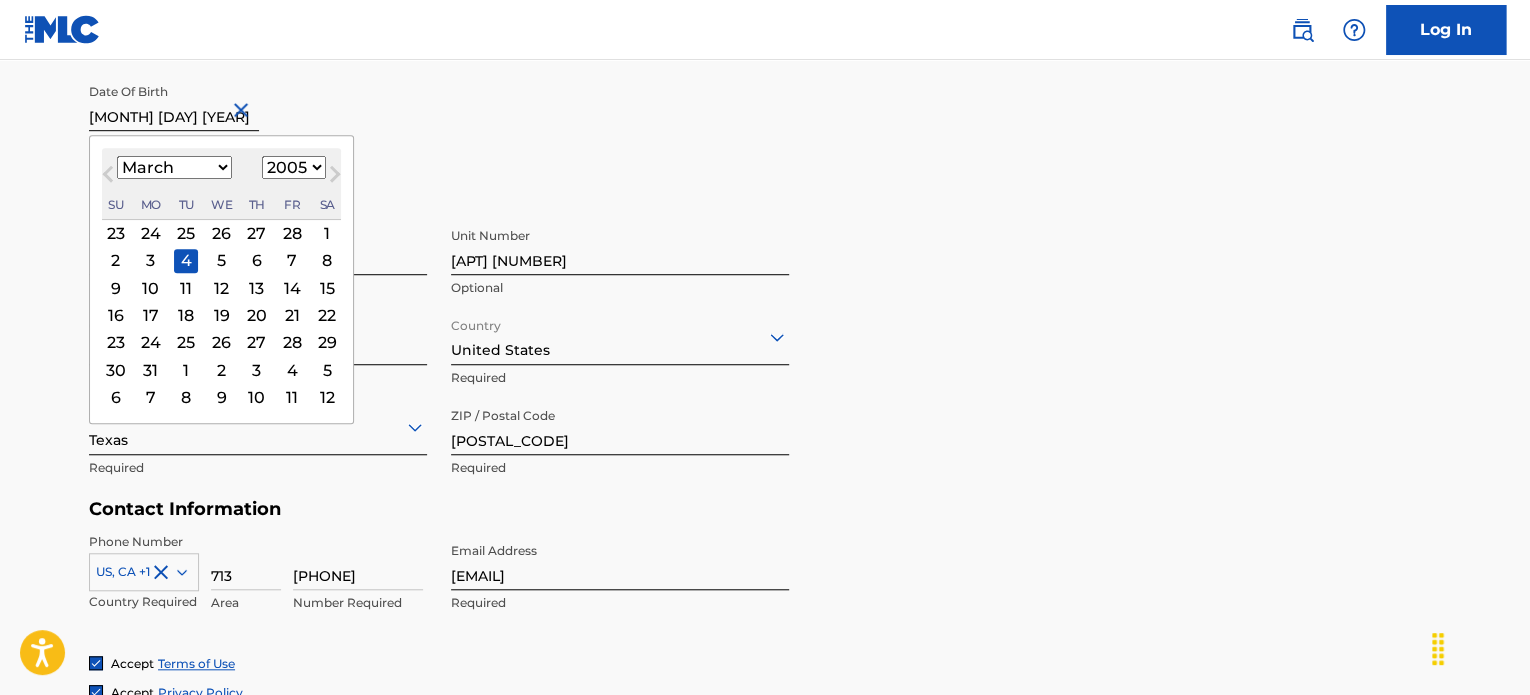 click on "1899 1900 1901 1902 1903 1904 1905 1906 1907 1908 1909 1910 1911 1912 1913 1914 1915 1916 1917 1918 1919 1920 1921 1922 1923 1924 1925 1926 1927 1928 1929 1930 1931 1932 1933 1934 1935 1936 1937 1938 1939 1940 1941 1942 1943 1944 1945 1946 1947 1948 1949 1950 1951 1952 1953 1954 1955 1956 1957 1958 1959 1960 1961 1962 1963 1964 1965 1966 1967 1968 1969 1970 1971 1972 1973 1974 1975 1976 1977 1978 1979 1980 1981 1982 1983 1984 1985 1986 1987 1988 1989 1990 1991 1992 1993 1994 1995 1996 1997 1998 1999 2000 2001 2002 2003 2004 2005 2006 2007 2008 2009 2010 2011 2012 2013 2014 2015 2016 2017 2018 2019 2020 2021 2022 2023 2024 2025 2026 2027 2028 2029 2030 2031 2032 2033 2034 2035 2036 2037 2038 2039 2040 2041 2042 2043 2044 2045 2046 2047 2048 2049 2050 2051 2052 2053 2054 2055 2056 2057 2058 2059 2060 2061 2062 2063 2064 2065 2066 2067 2068 2069 2070 2071 2072 2073 2074 2075 2076 2077 2078 2079 2080 2081 2082 2083 2084 2085 2086 2087 2088 2089 2090 2091 2092 2093 2094 2095 2096 2097 2098 2099 2100" at bounding box center [294, 167] 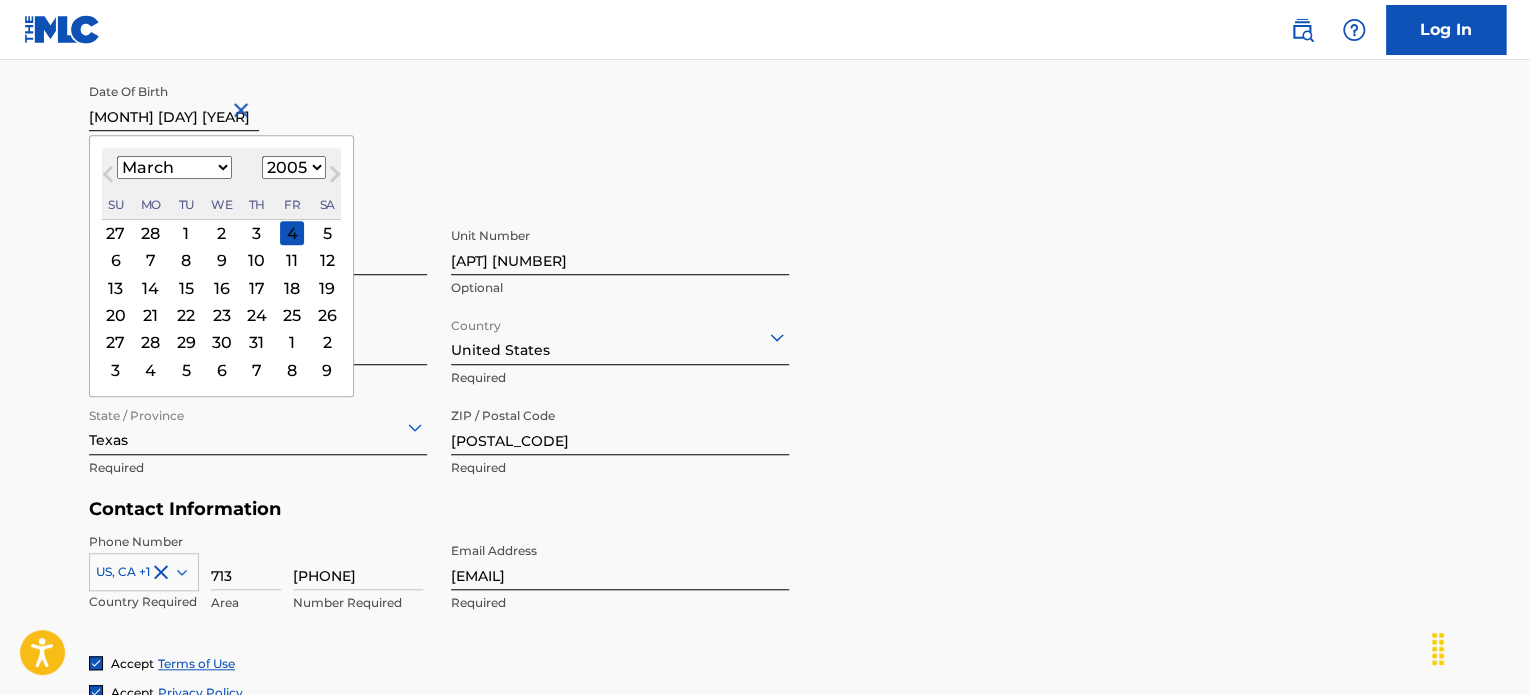 click on "4" at bounding box center (292, 233) 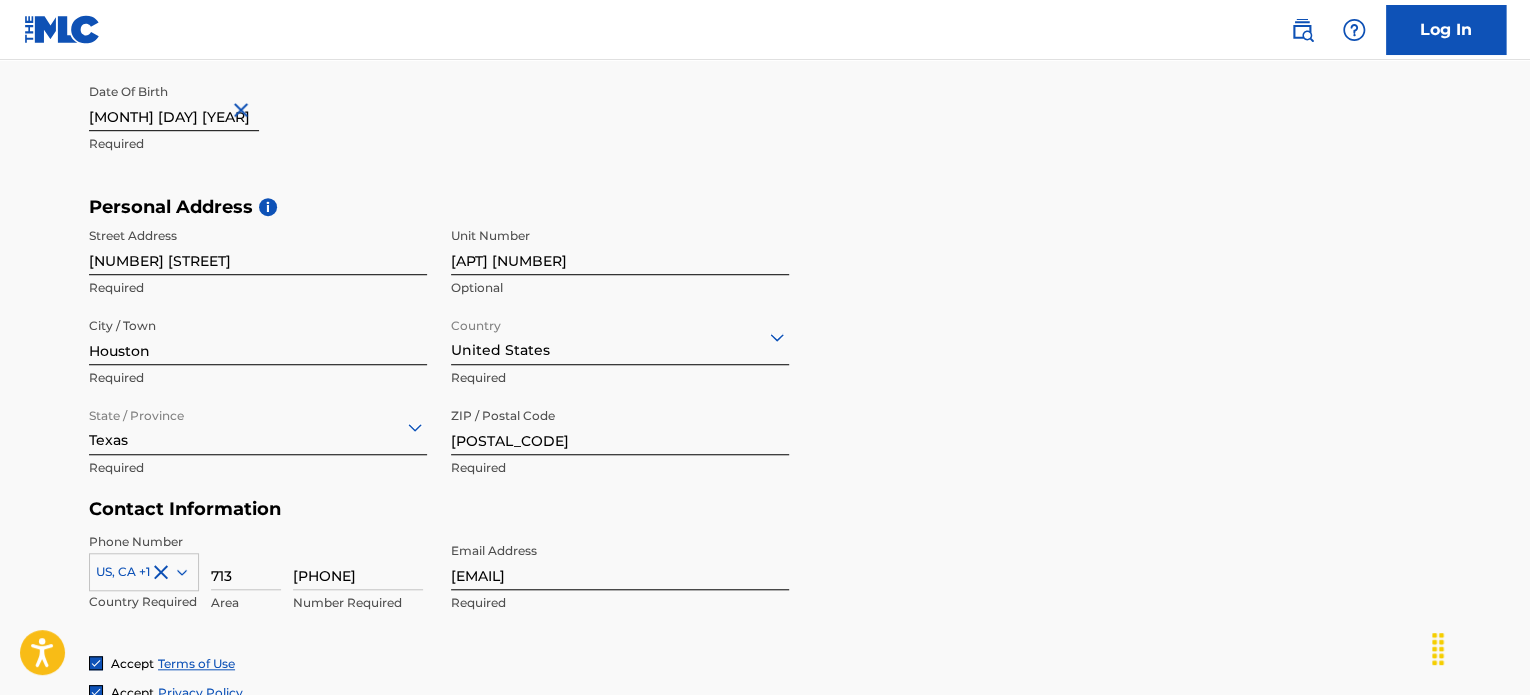 click on "First Name Danna Michell Required Last Name Barahona Solis Required Date Of Birth March 4 2005 Required" at bounding box center (439, 74) 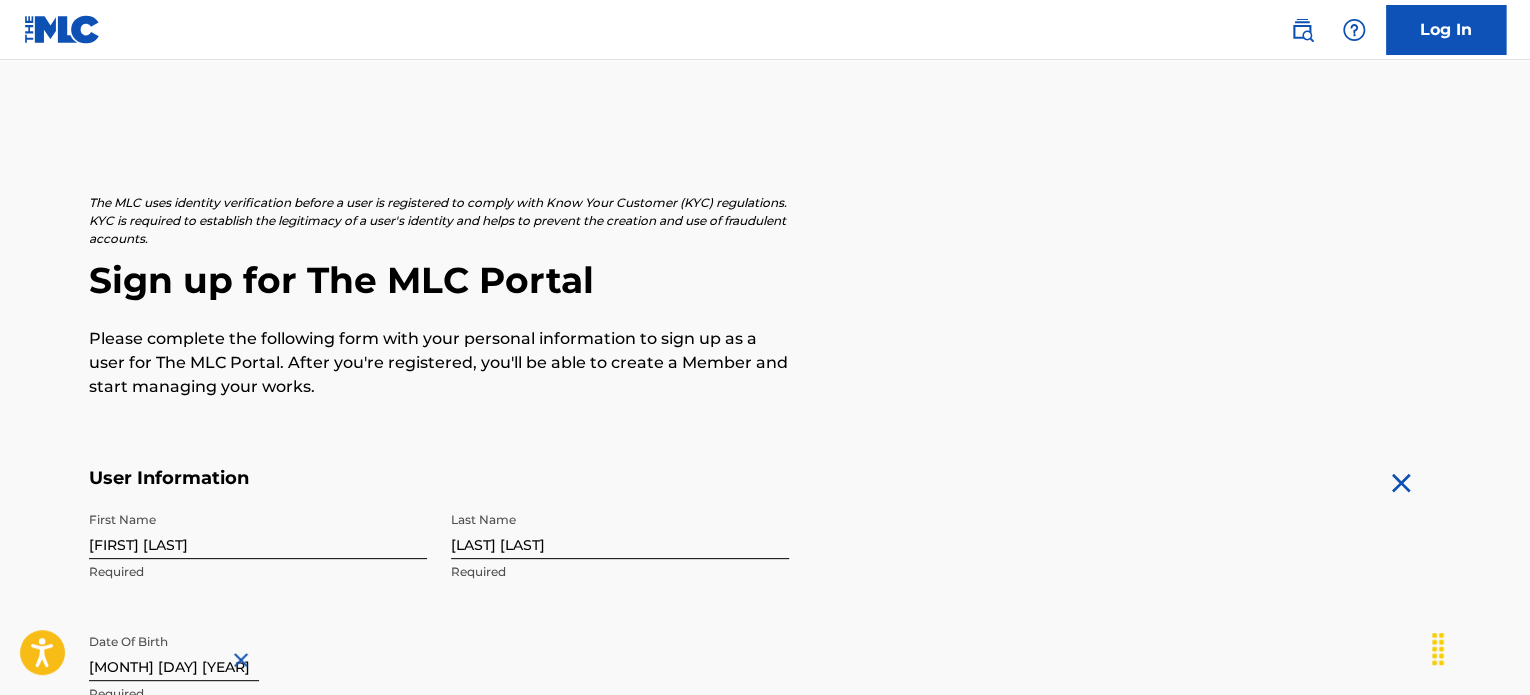scroll, scrollTop: 0, scrollLeft: 0, axis: both 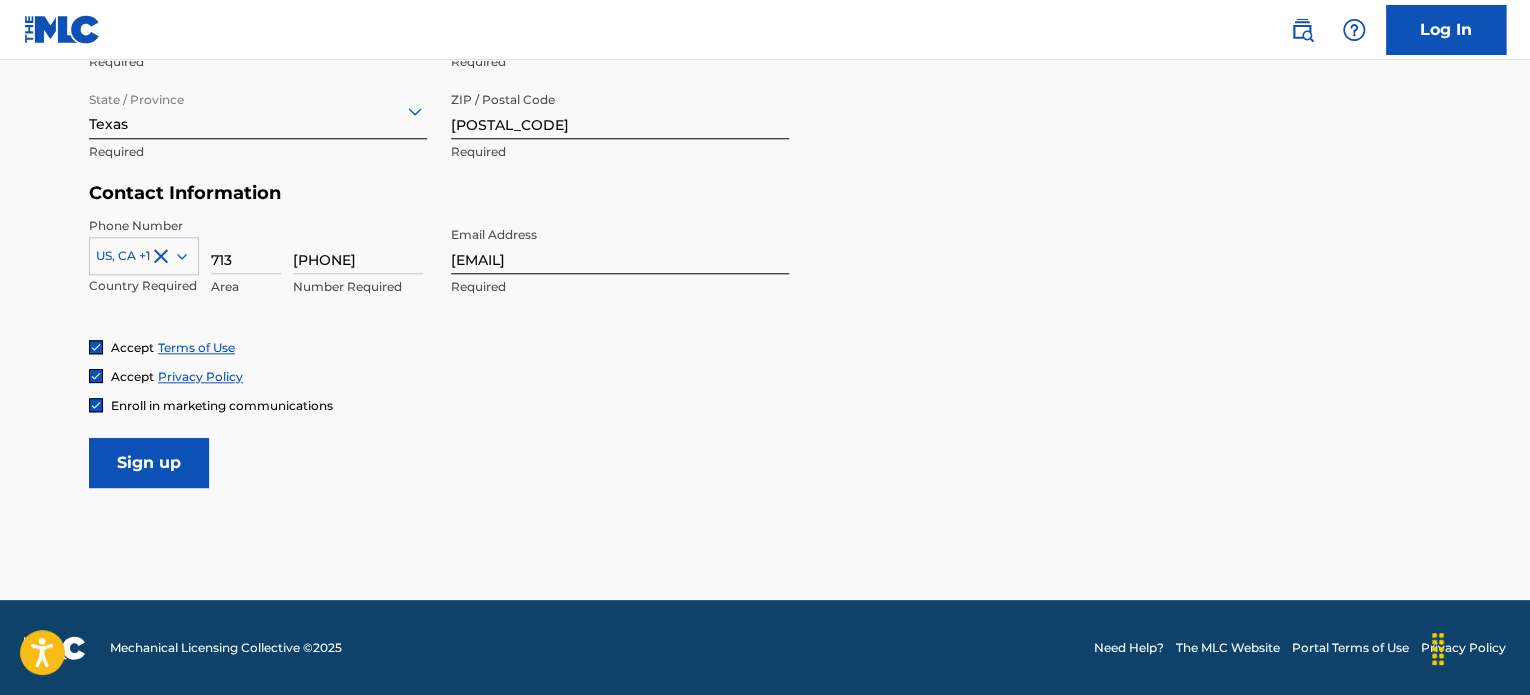 click on "Sign up" at bounding box center (149, 463) 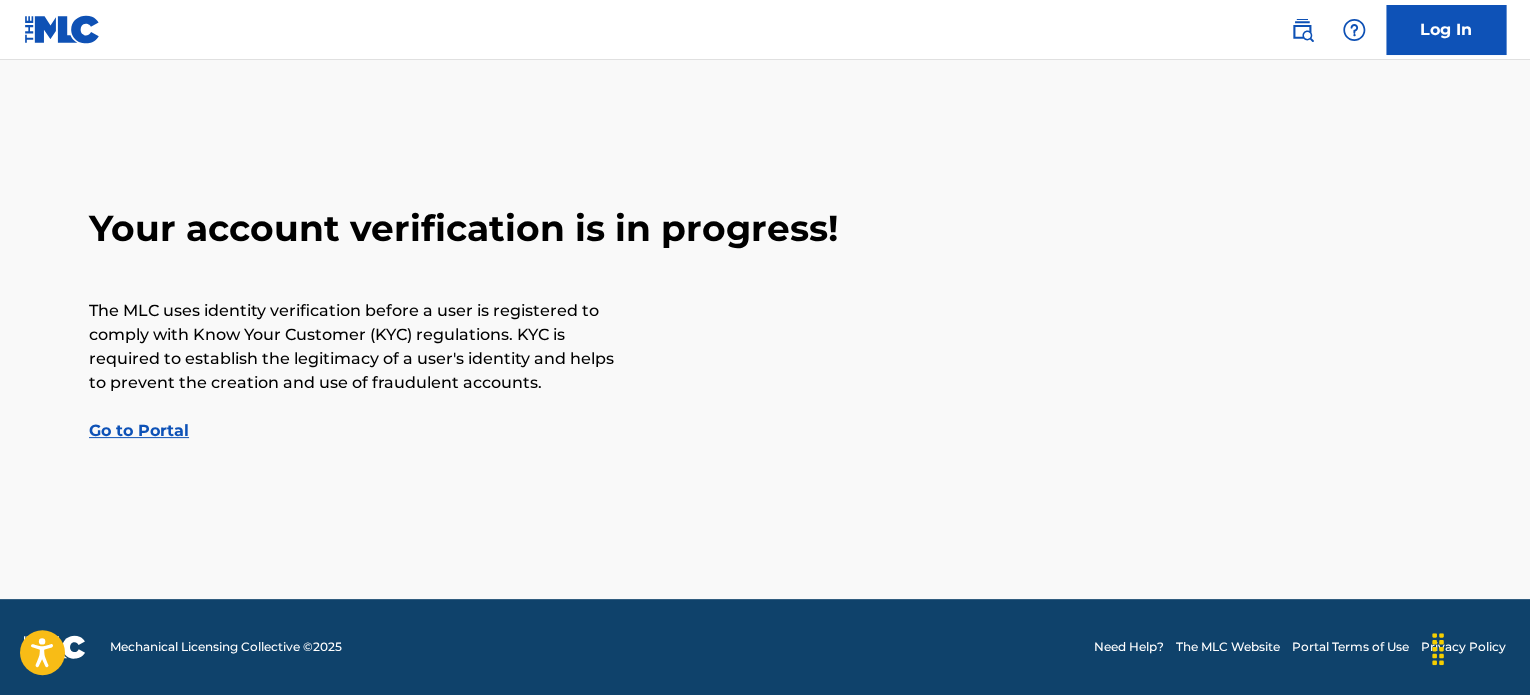 scroll, scrollTop: 0, scrollLeft: 0, axis: both 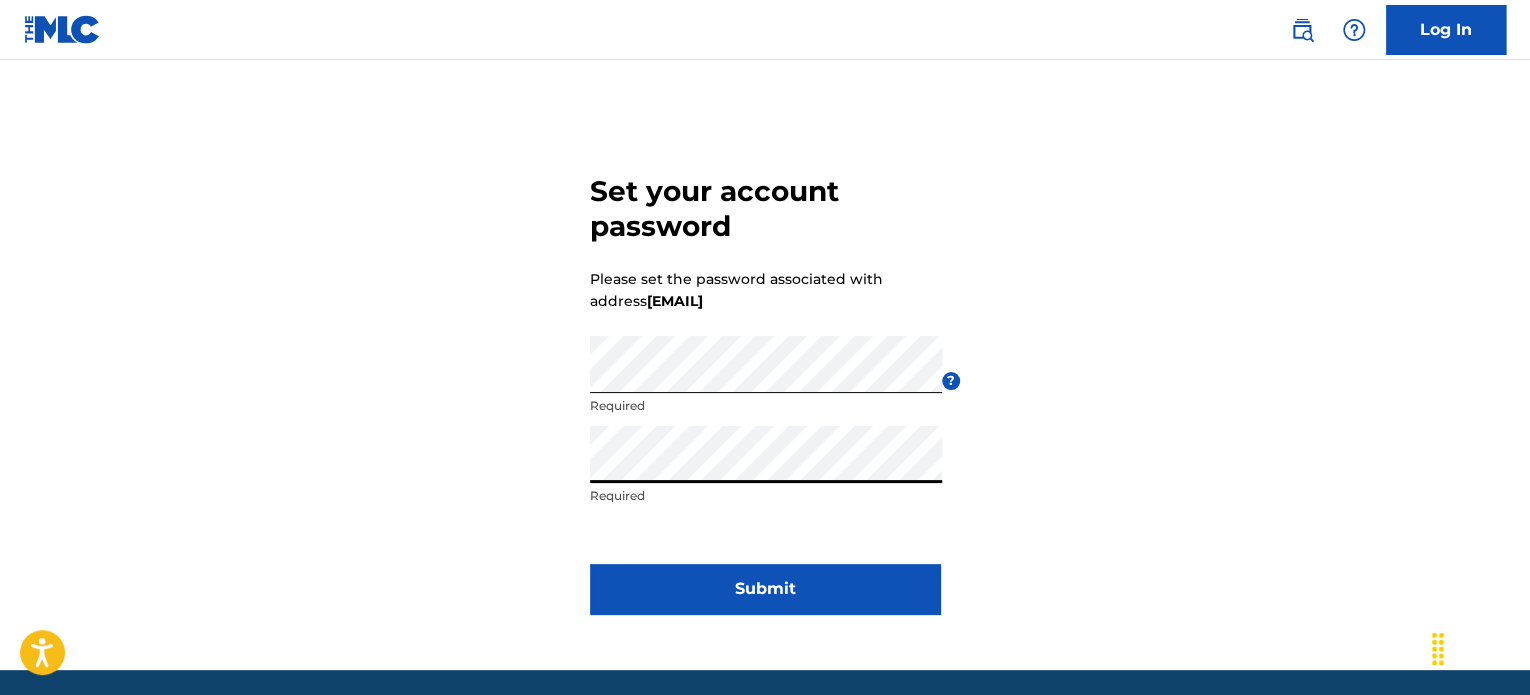 click on "Submit" at bounding box center [765, 589] 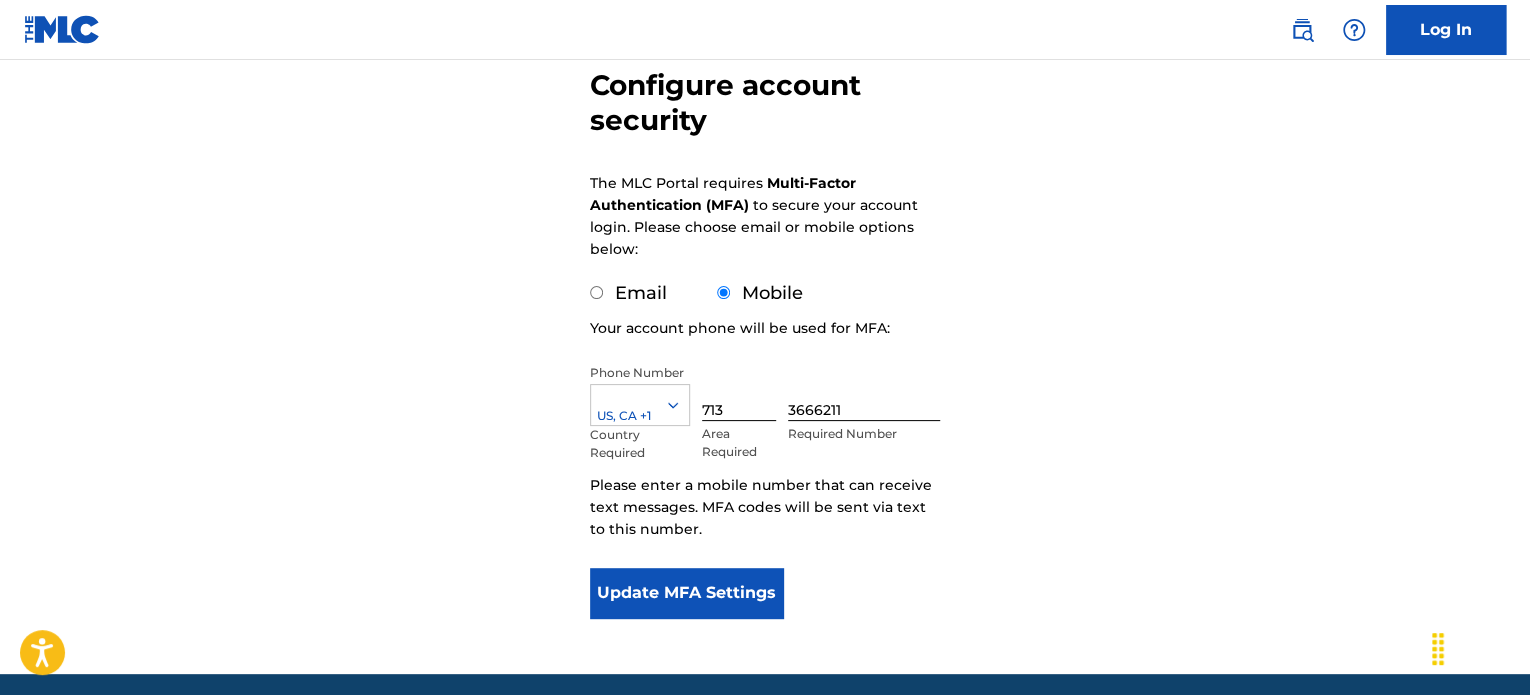 scroll, scrollTop: 199, scrollLeft: 0, axis: vertical 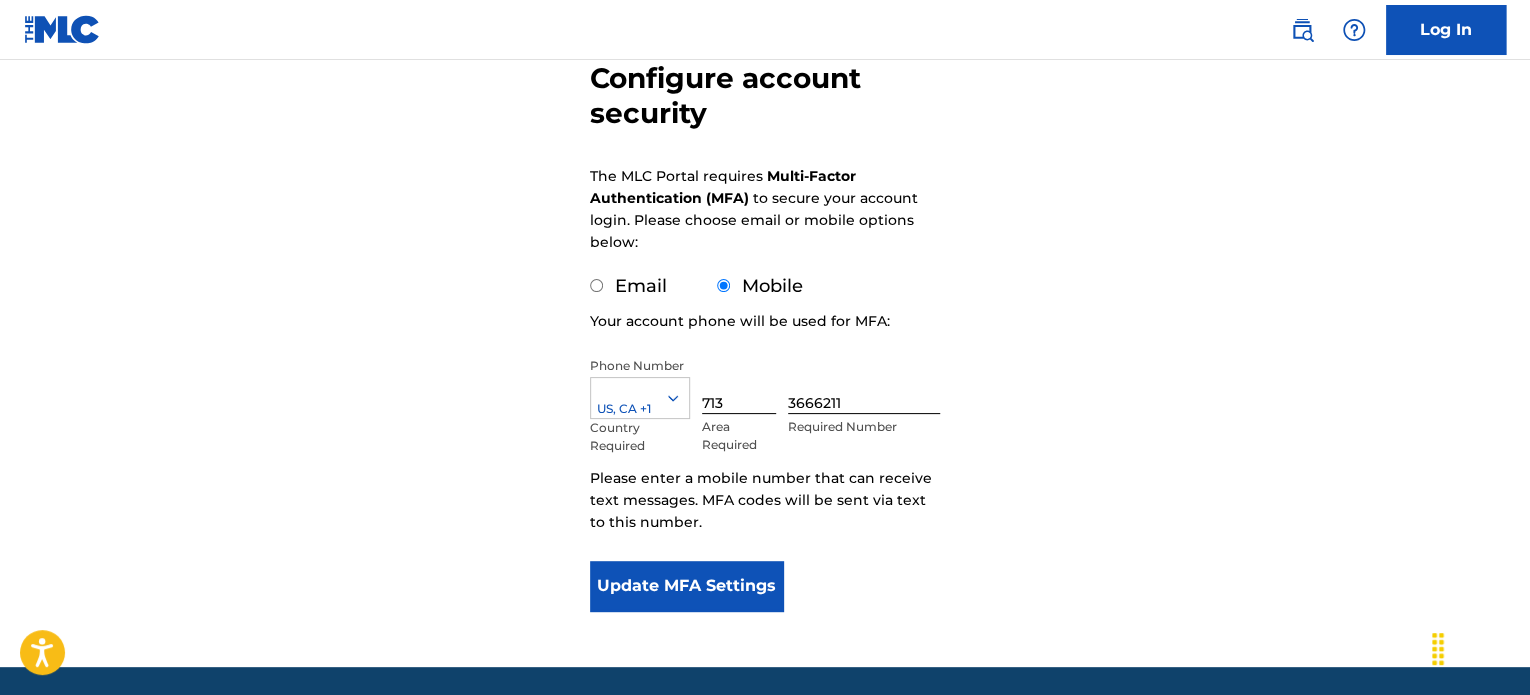 click on "Email" at bounding box center (596, 285) 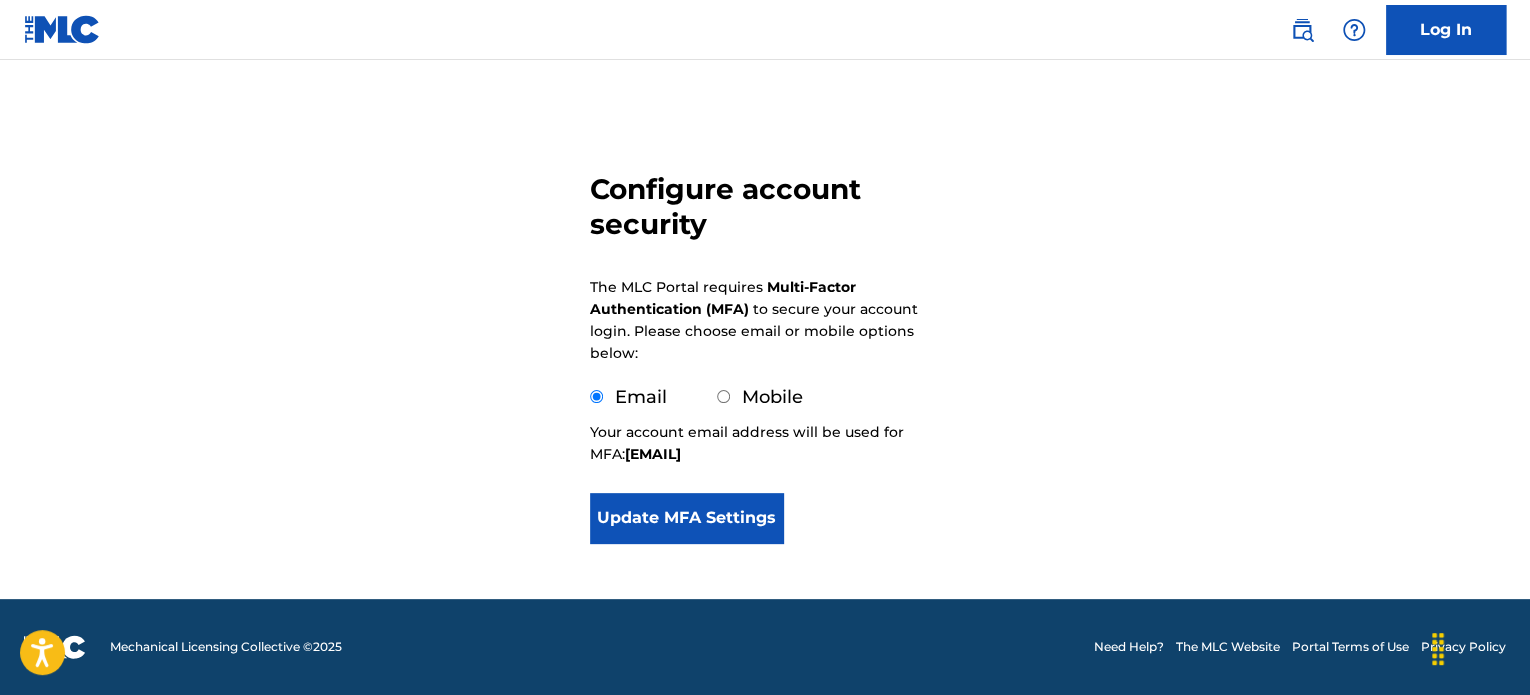scroll, scrollTop: 88, scrollLeft: 0, axis: vertical 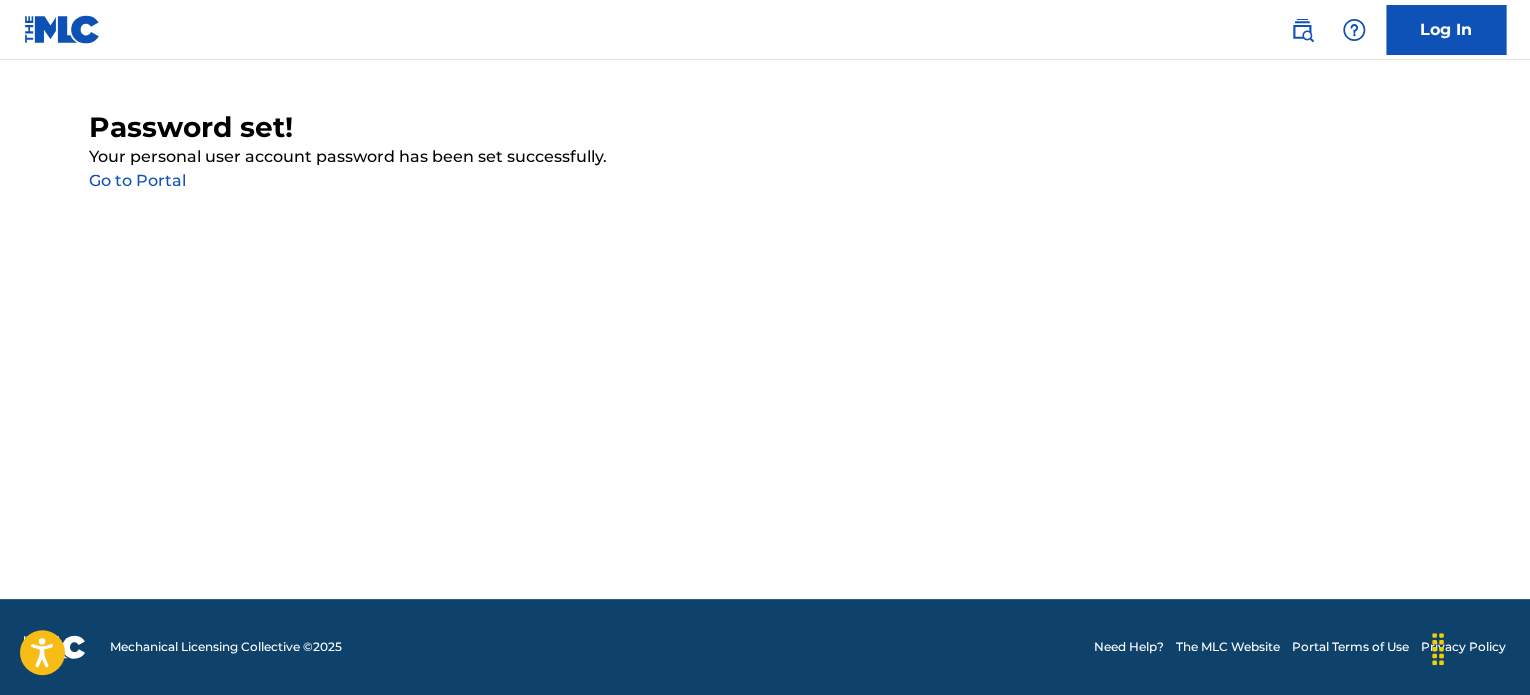 click on "Go to Portal" at bounding box center (137, 180) 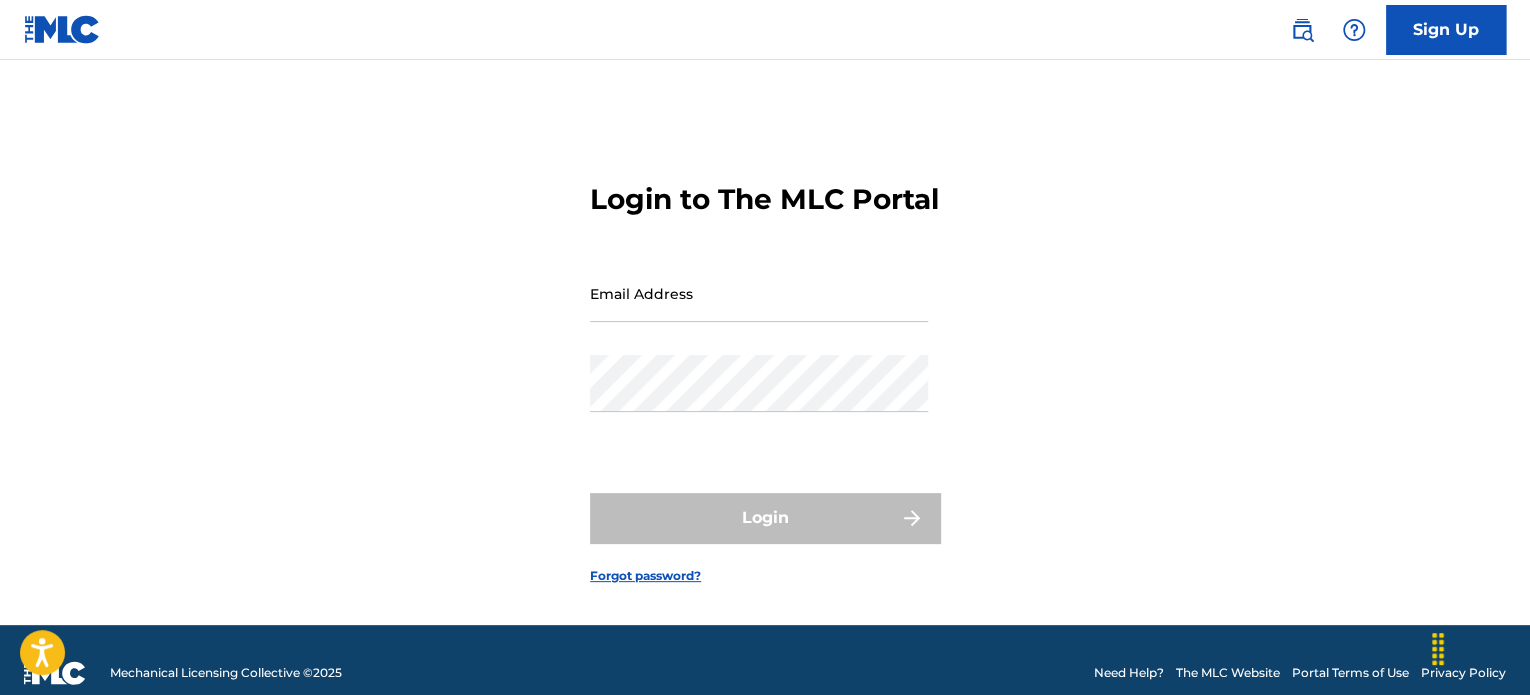 click on "Email Address" at bounding box center (759, 293) 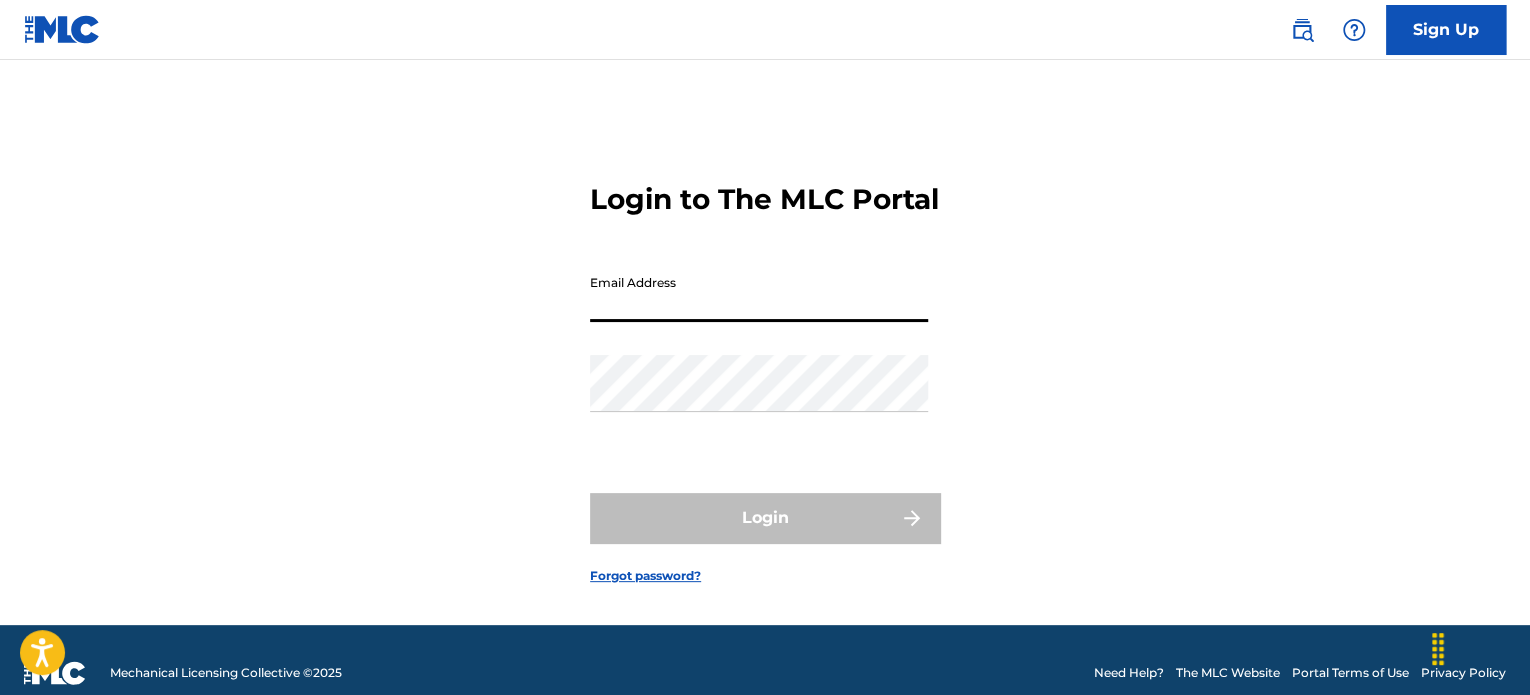 type on "[EMAIL]" 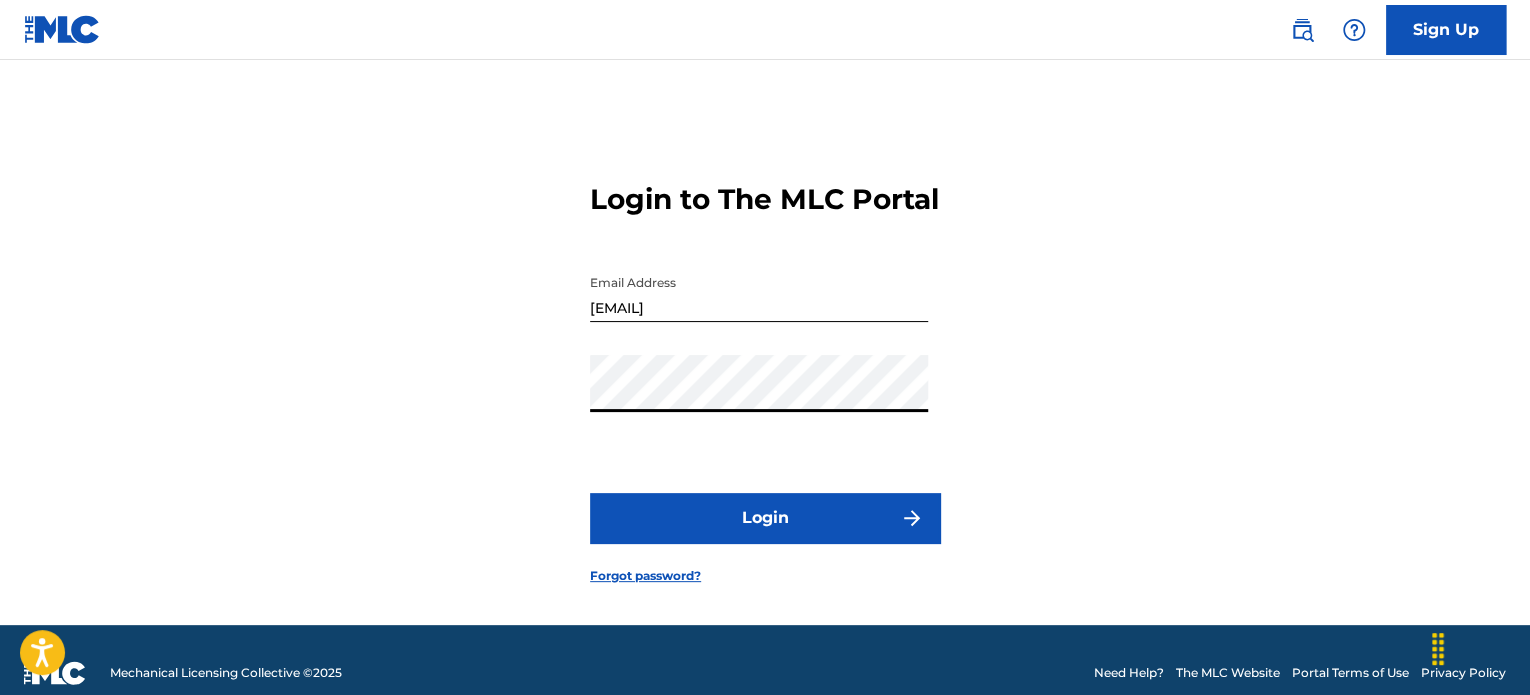 click on "Login" at bounding box center [765, 518] 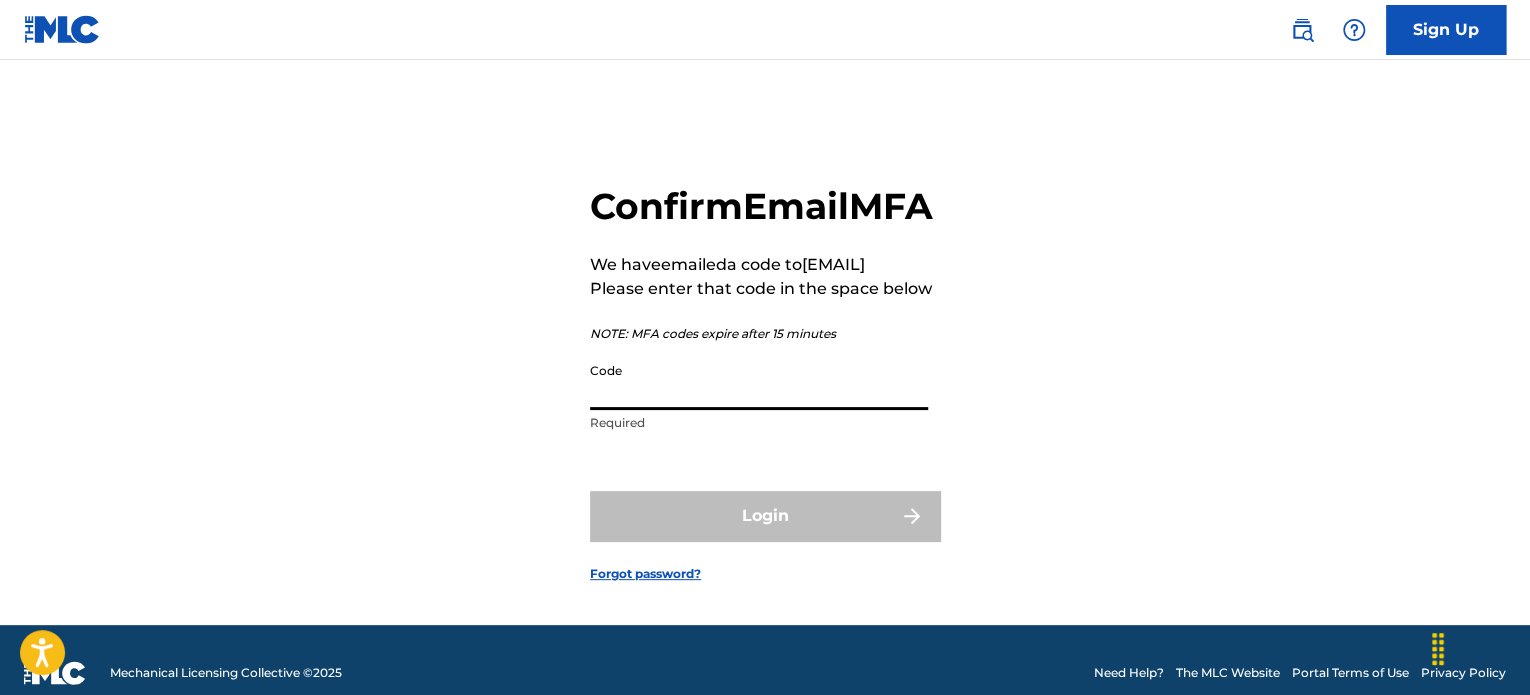 paste on "775273" 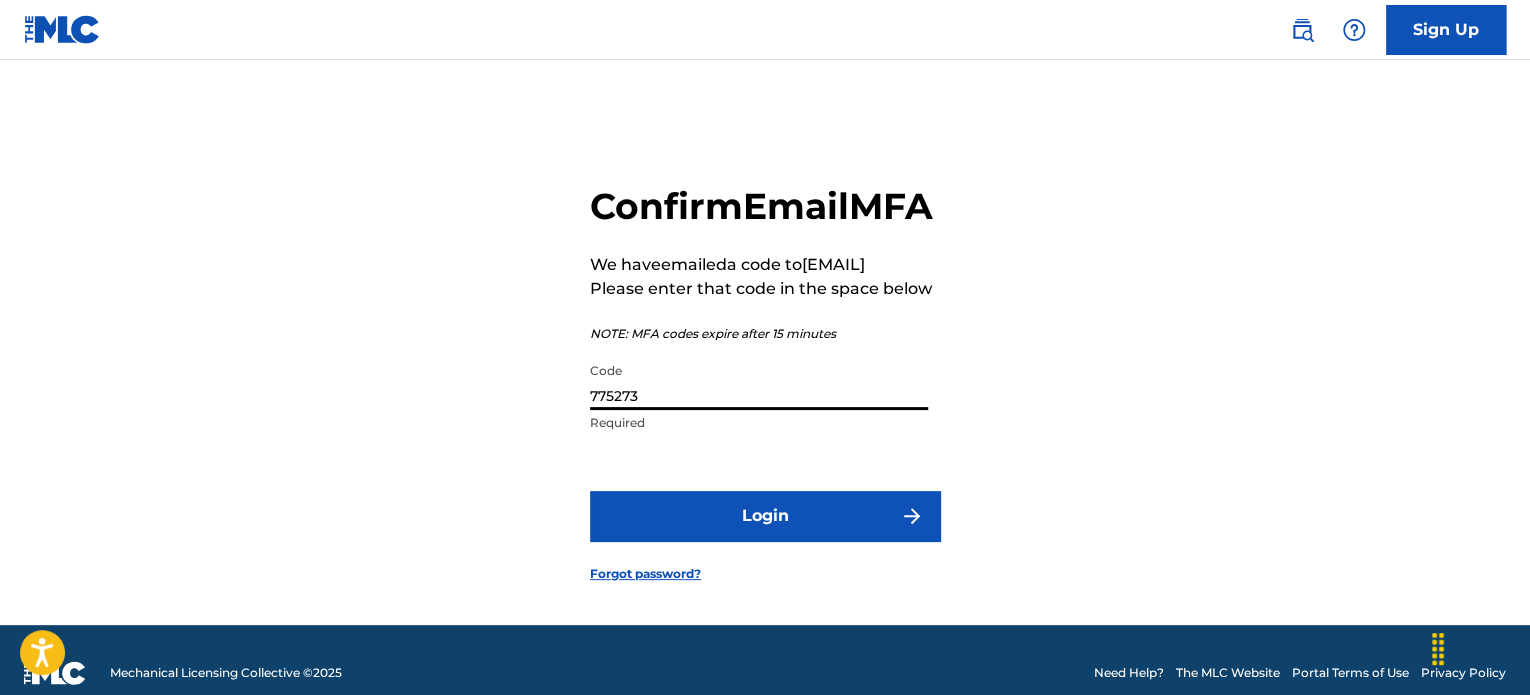type on "775273" 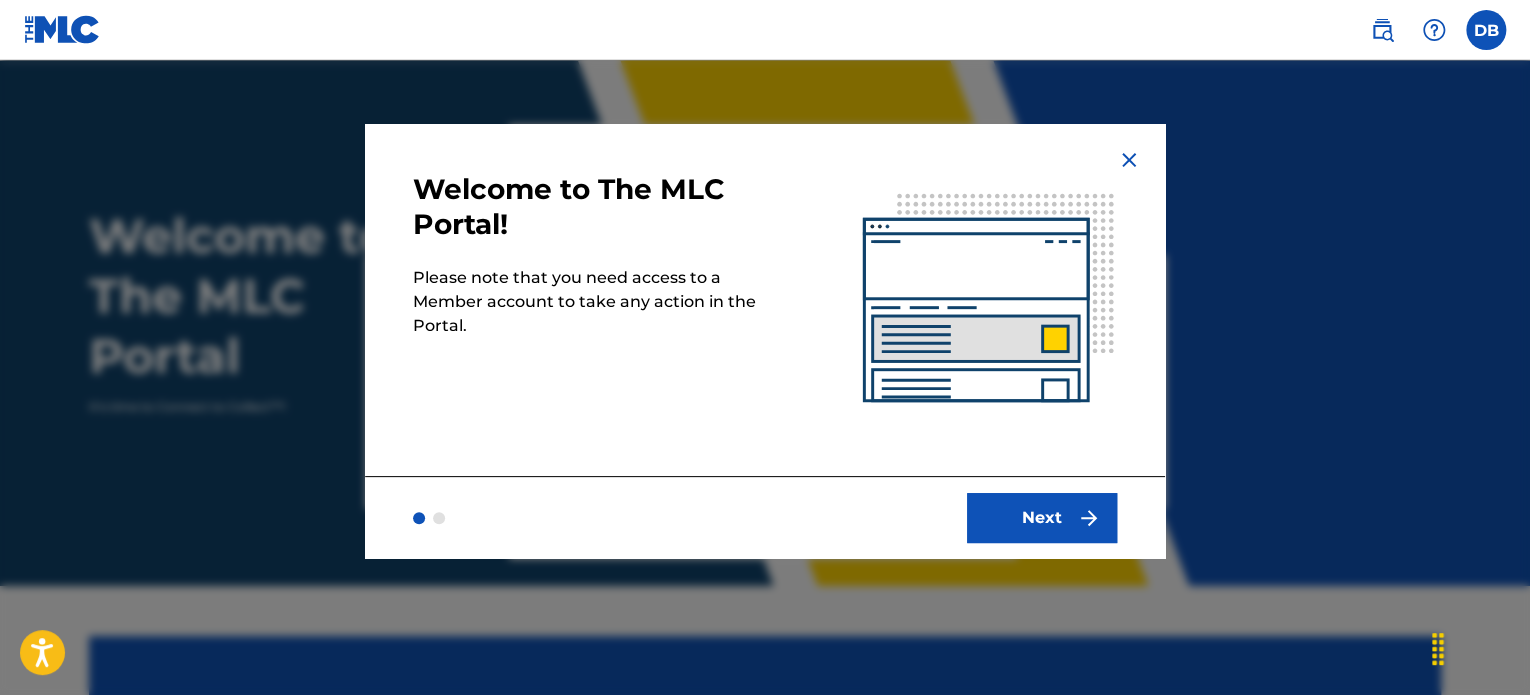 scroll, scrollTop: 0, scrollLeft: 0, axis: both 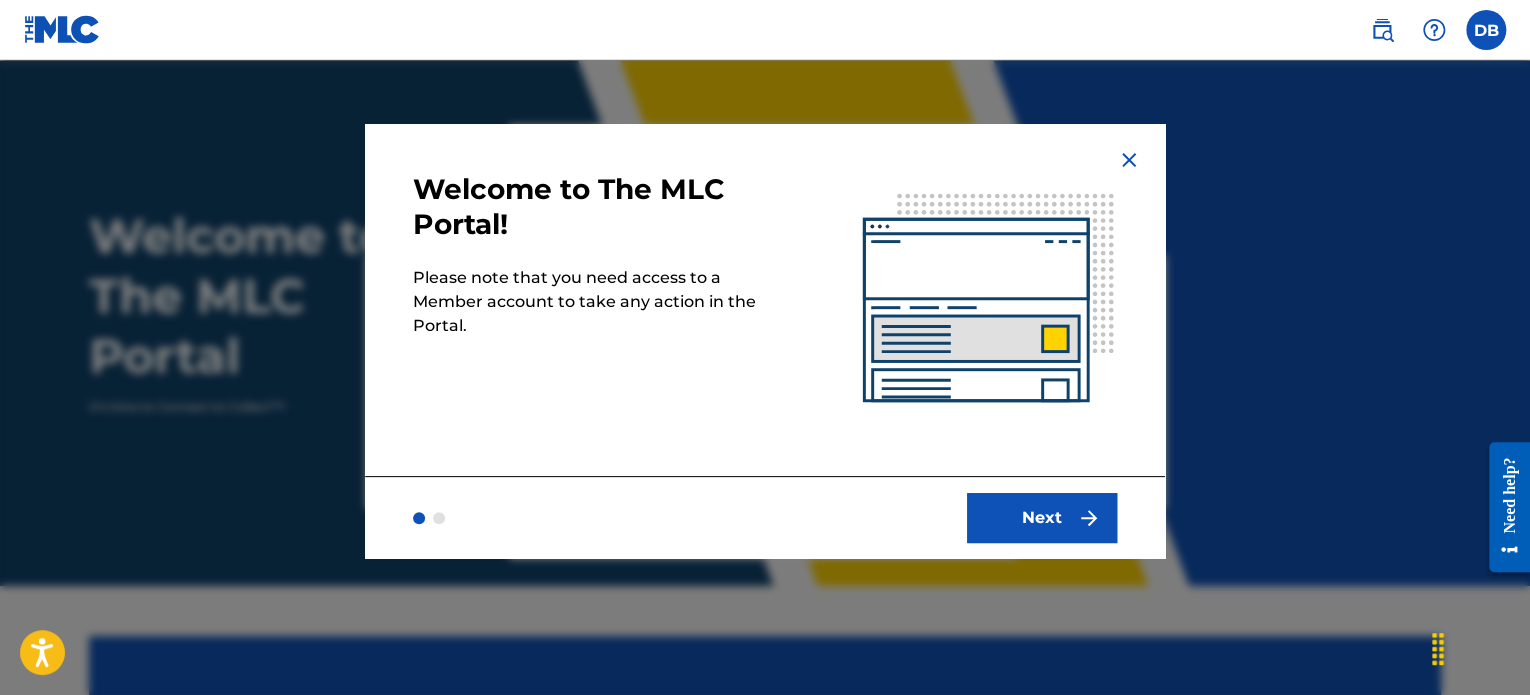 click on "Next" at bounding box center [1042, 518] 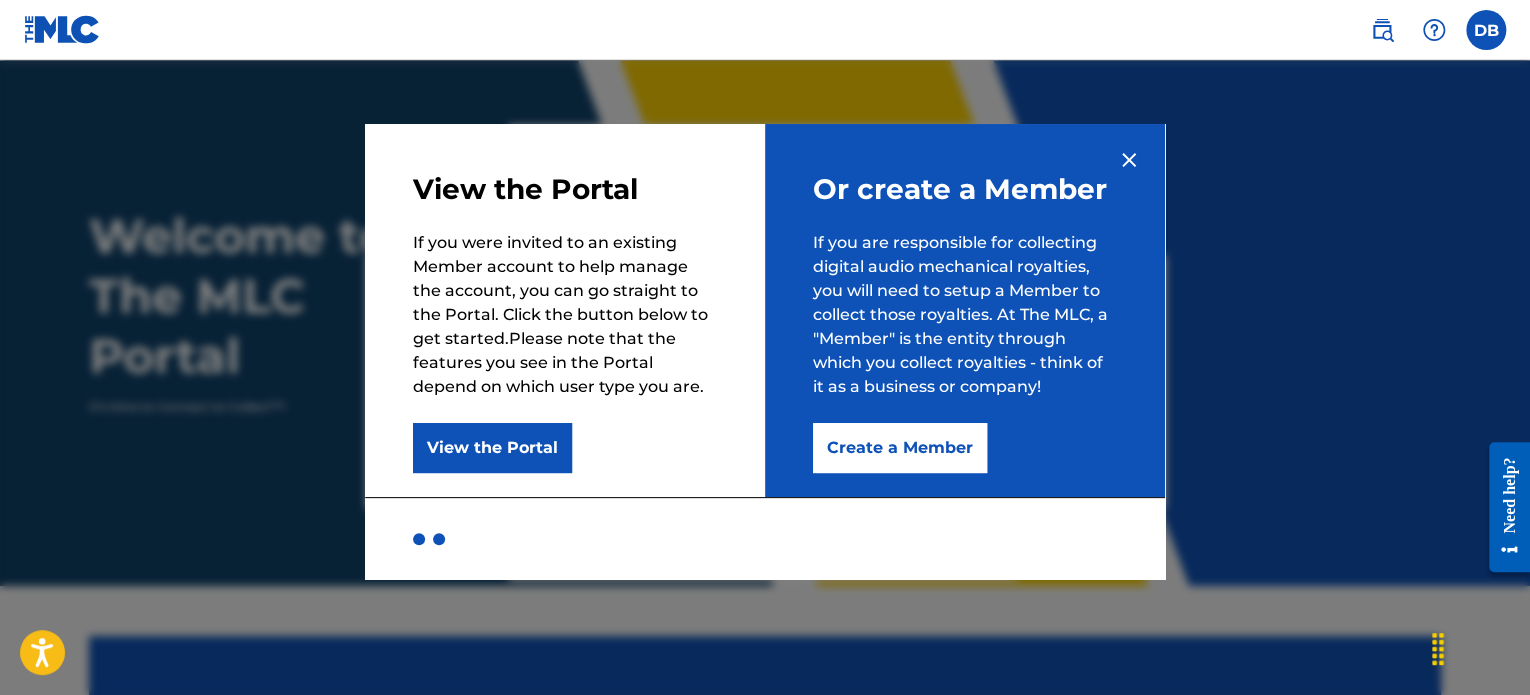 click on "Create a Member" at bounding box center [900, 448] 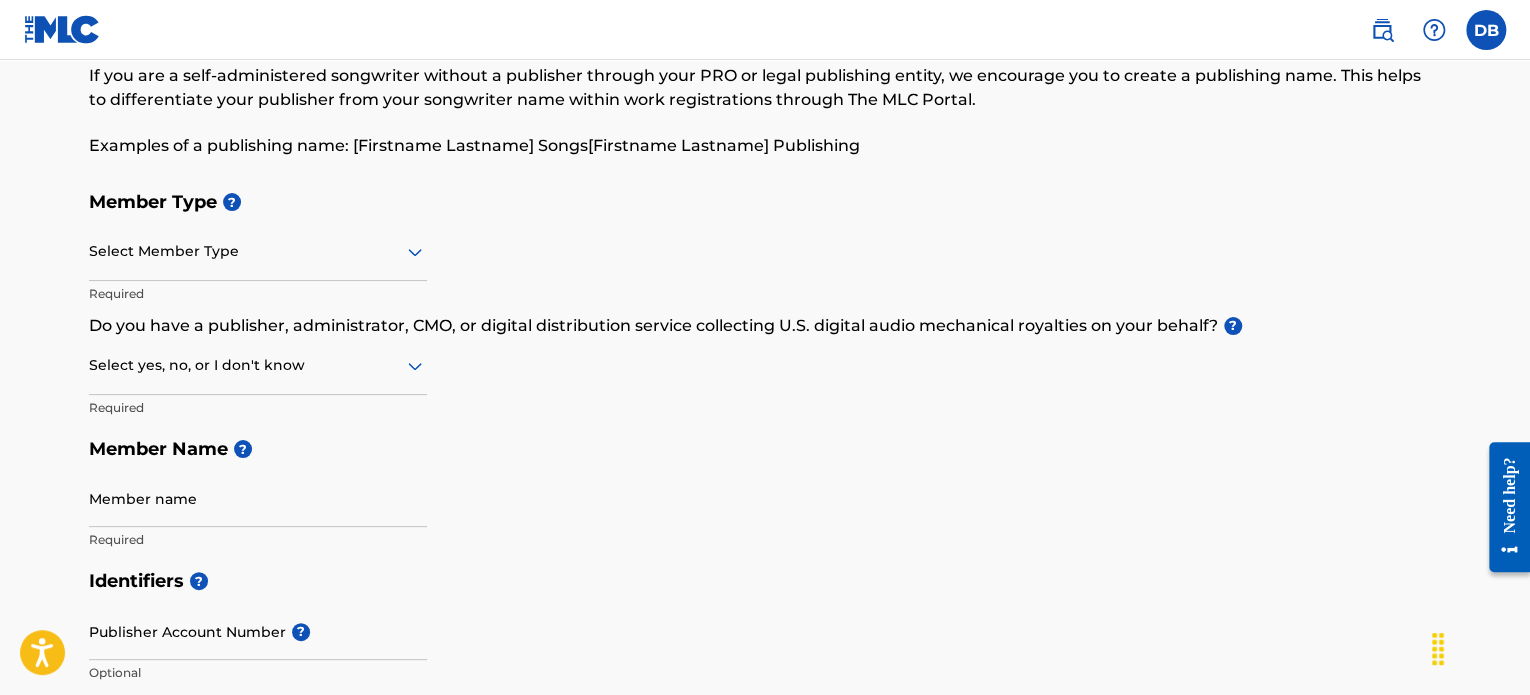 scroll, scrollTop: 121, scrollLeft: 0, axis: vertical 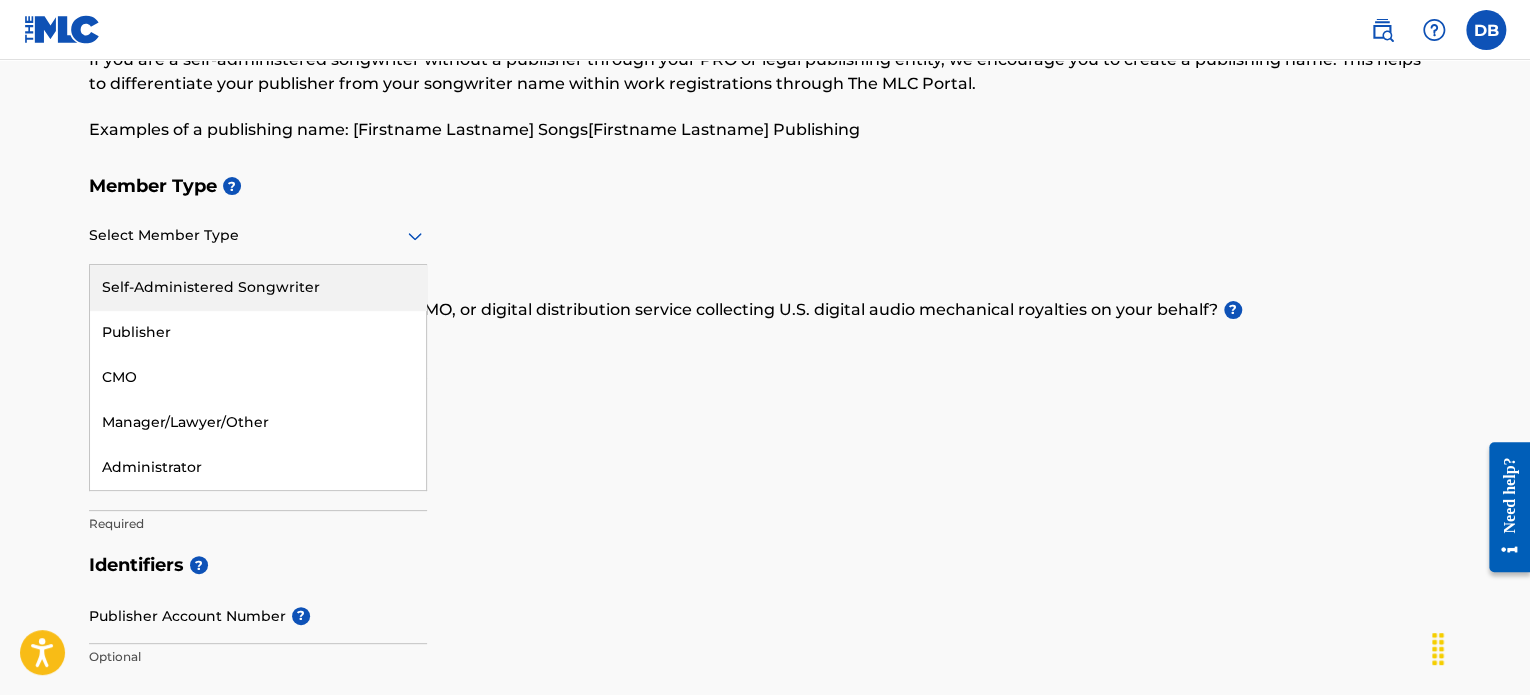 click 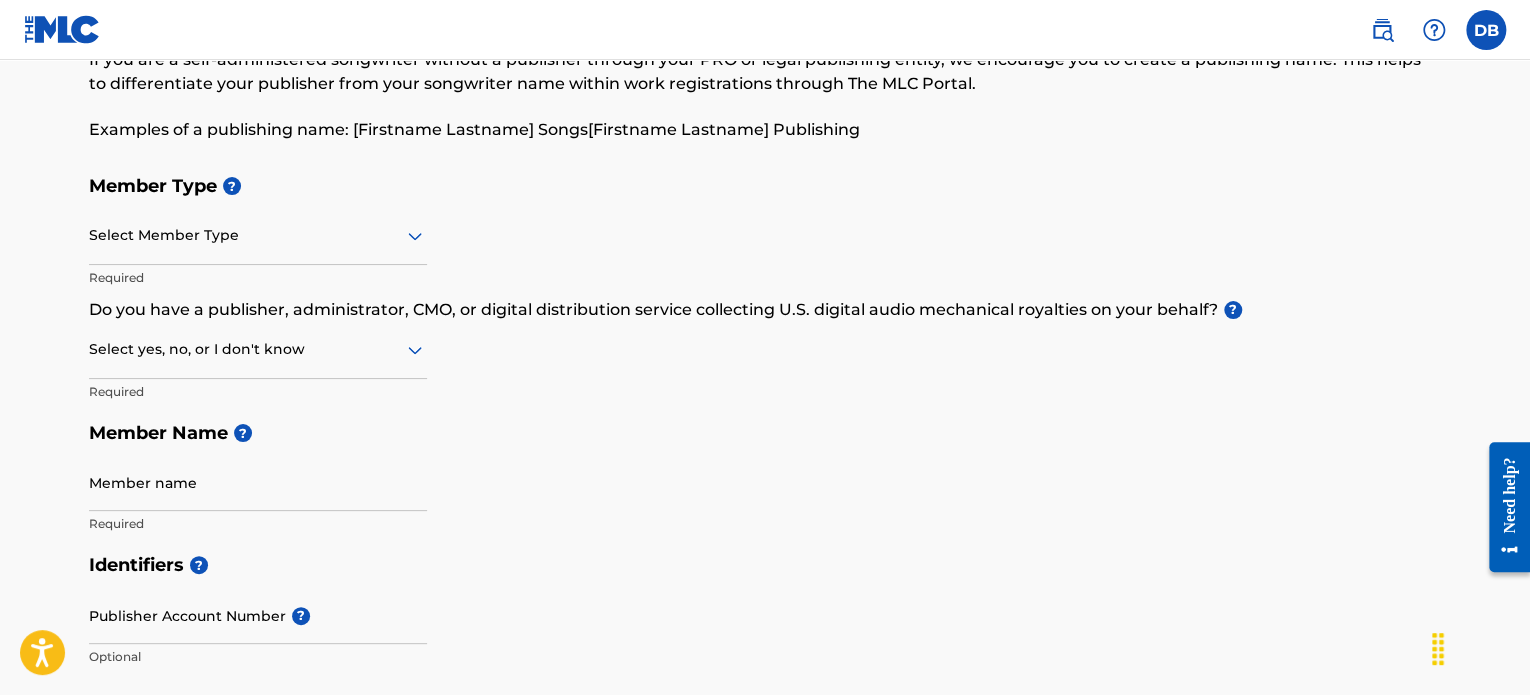 click at bounding box center (258, 349) 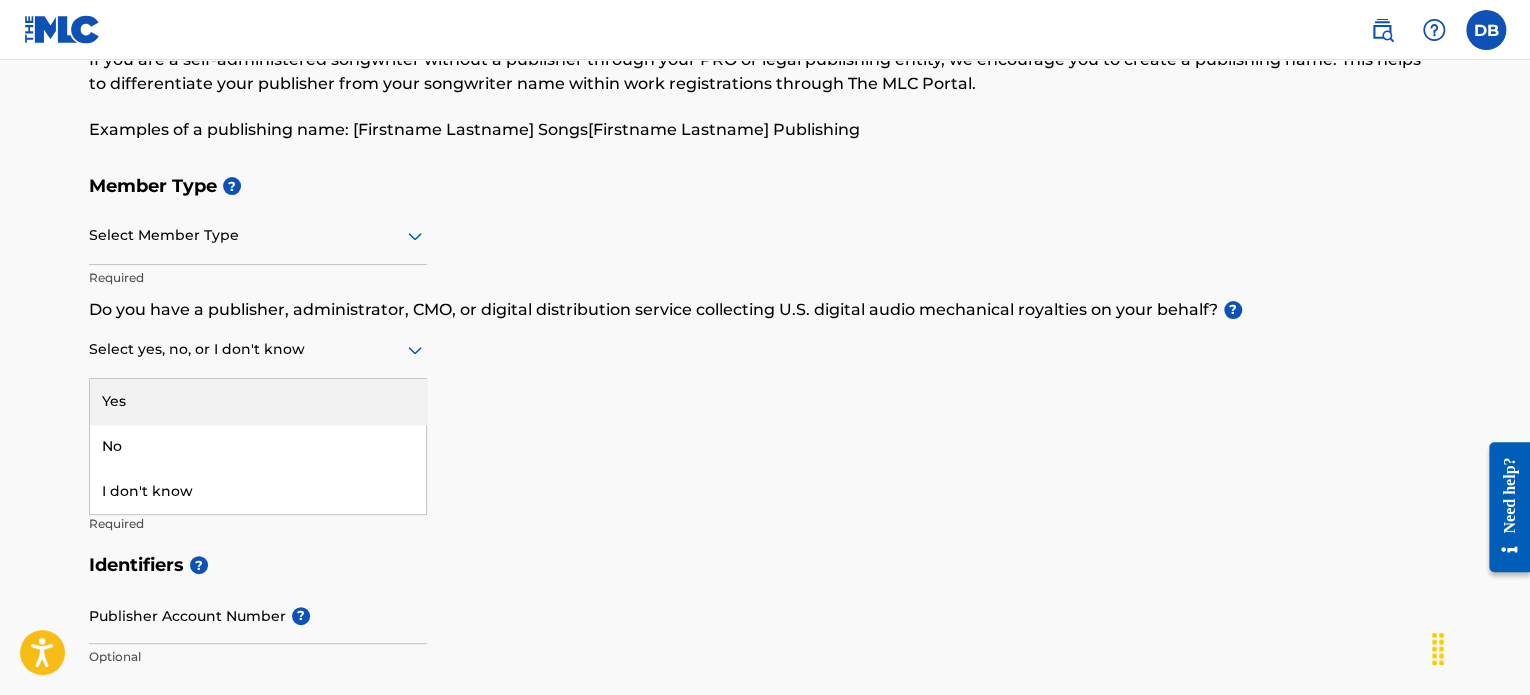click at bounding box center [258, 349] 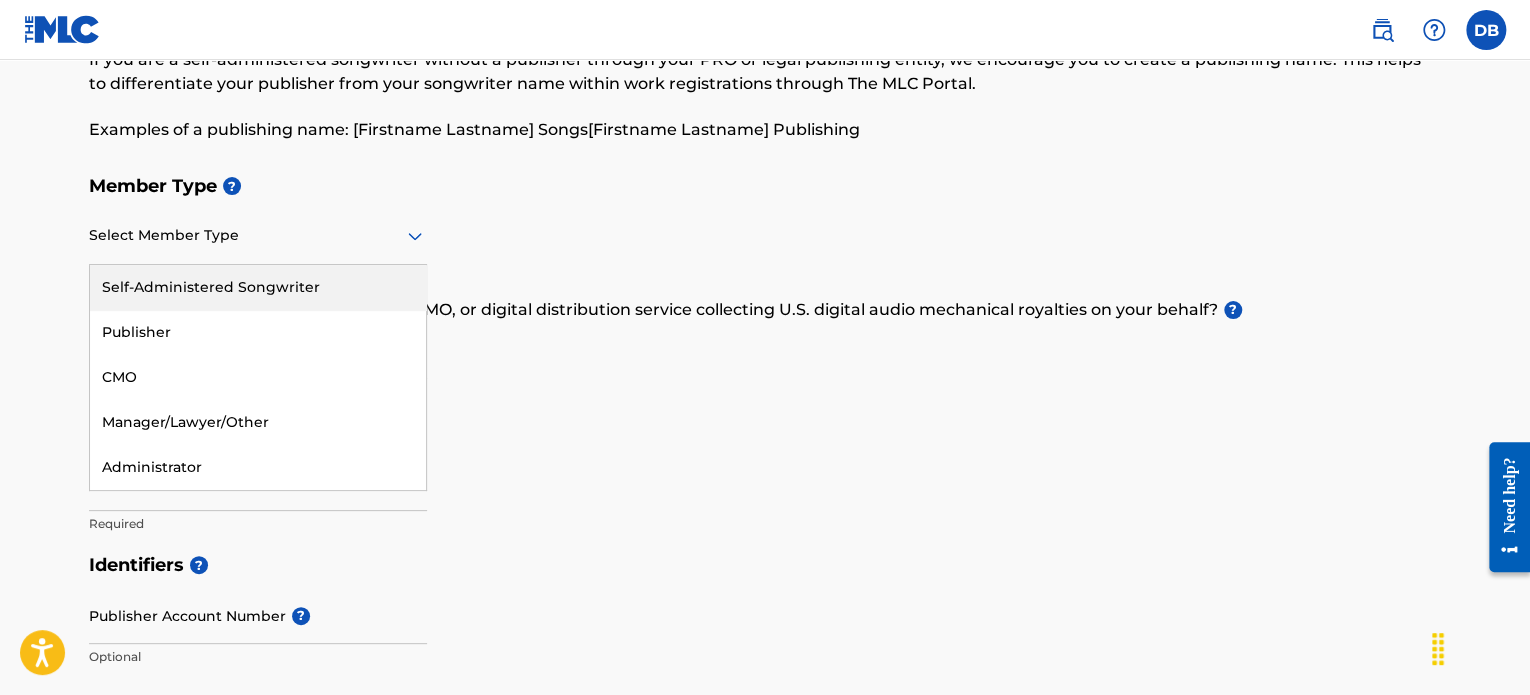 click on "Select Member Type" at bounding box center (258, 236) 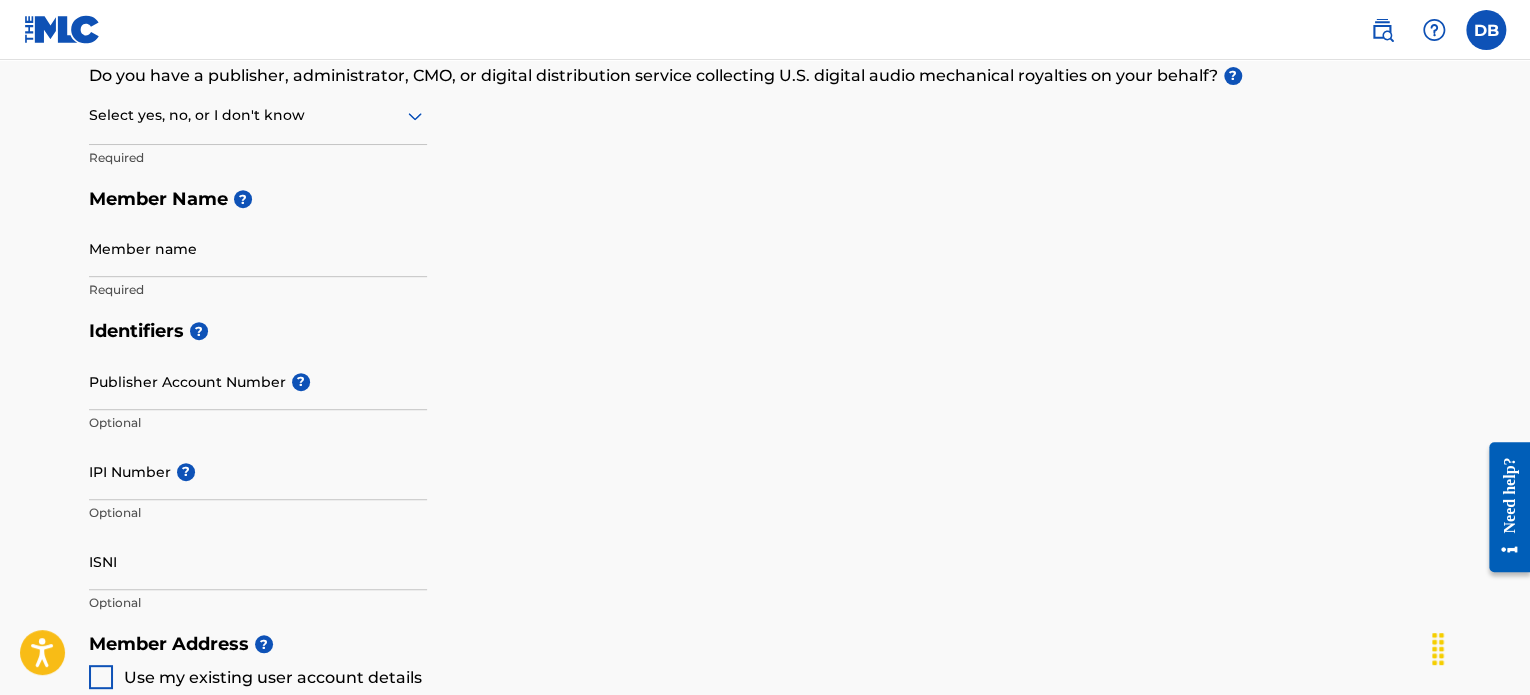 scroll, scrollTop: 356, scrollLeft: 0, axis: vertical 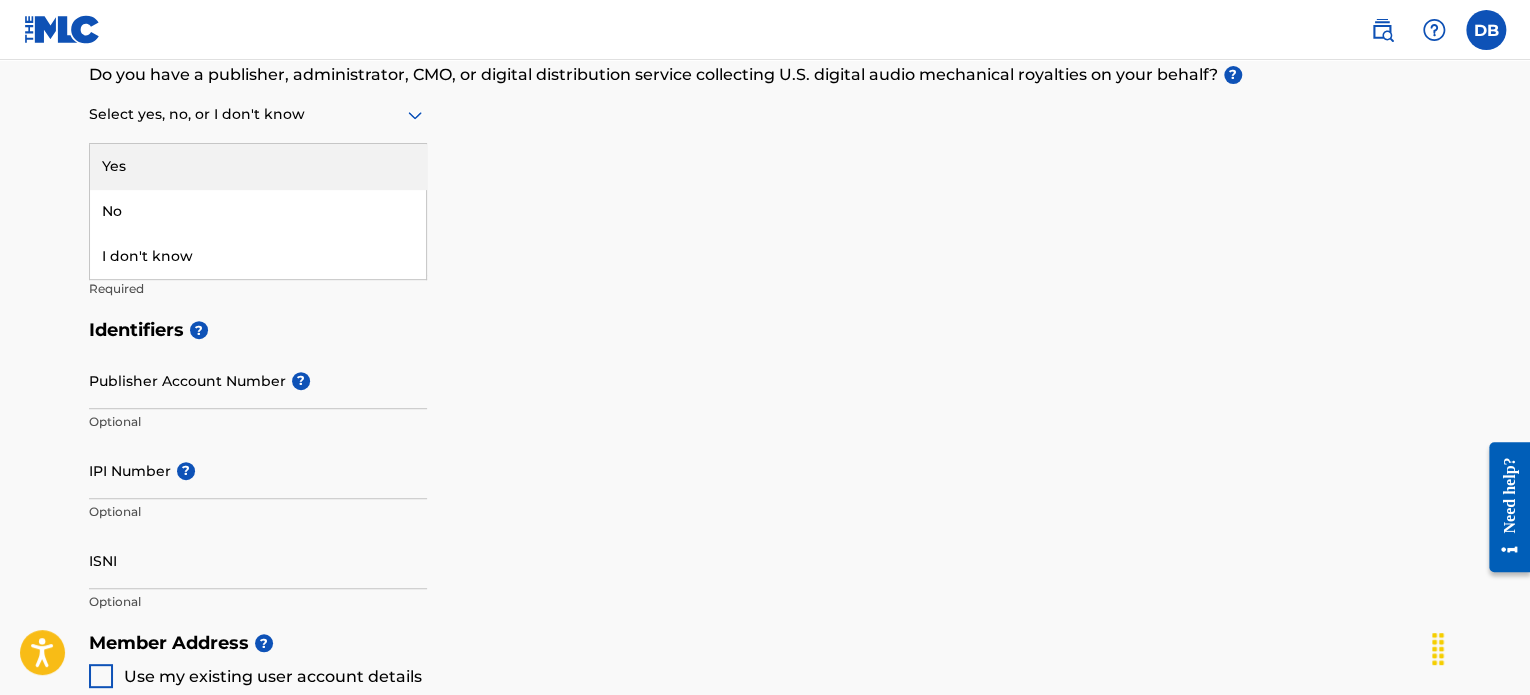 click at bounding box center [258, 114] 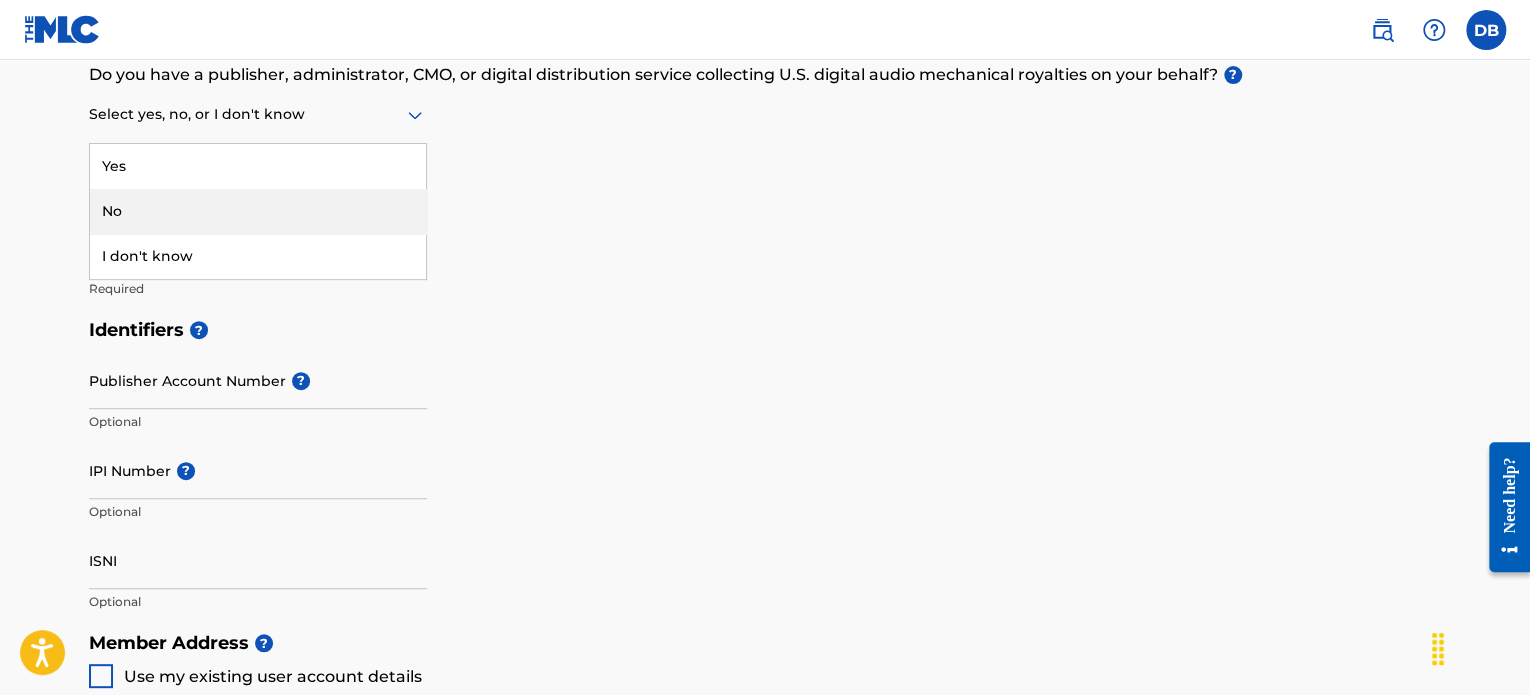 click on "No" at bounding box center [258, 211] 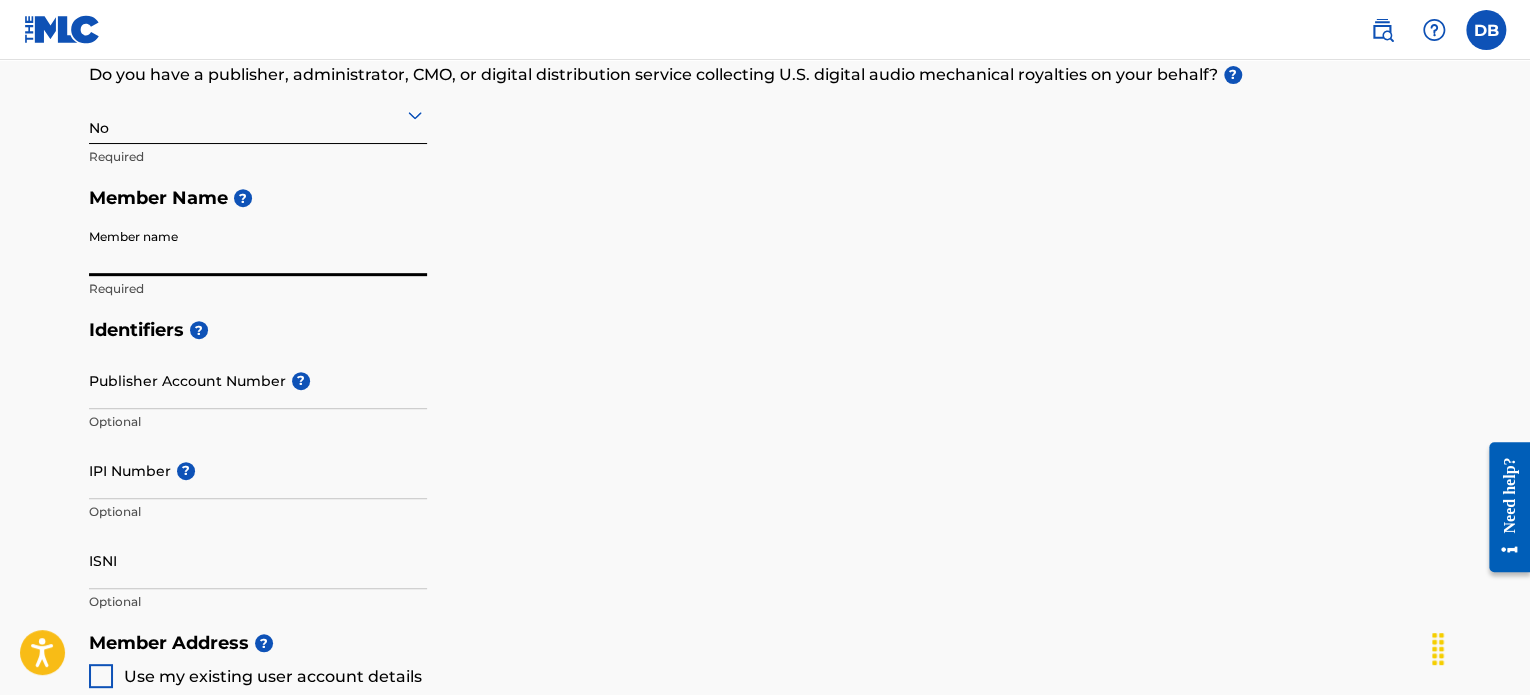 click on "Member name" at bounding box center (258, 247) 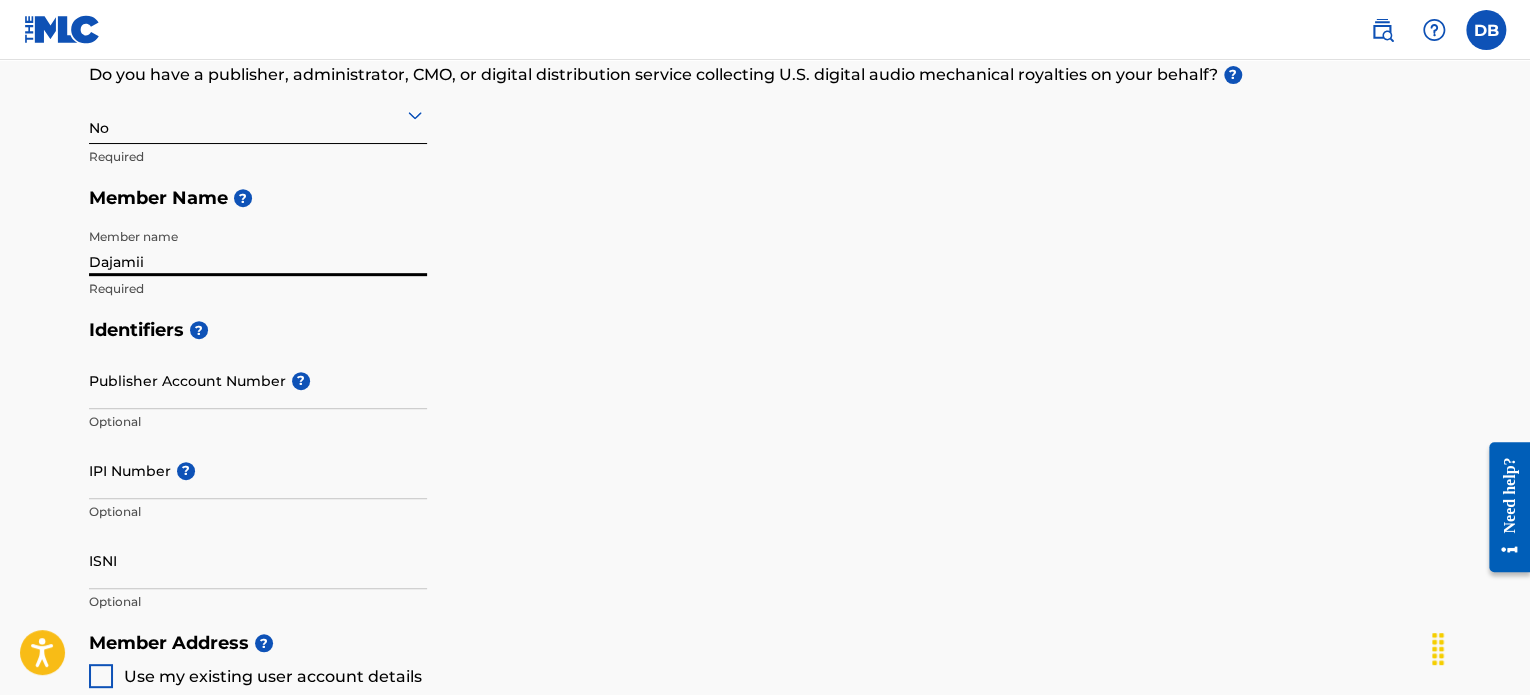 type on "[FIRST] [LAST]" 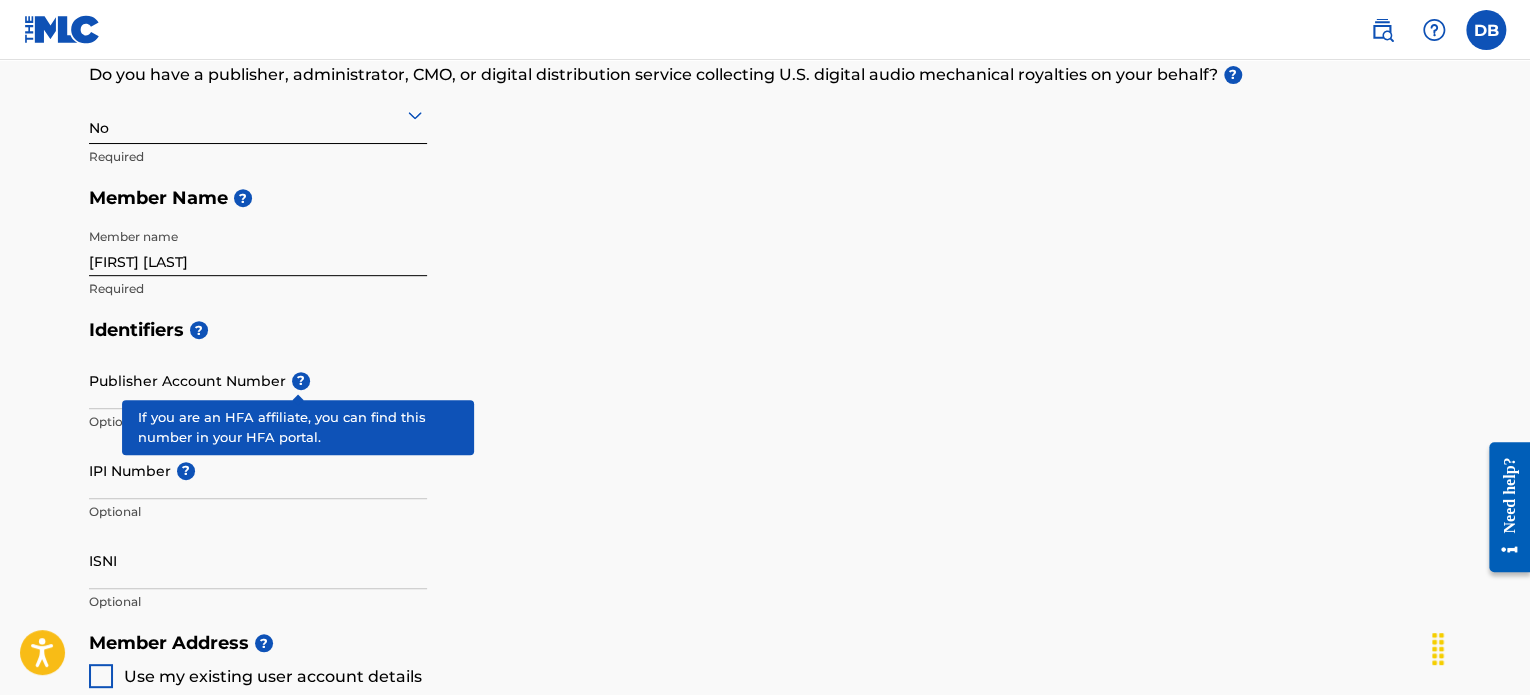 click on "?" at bounding box center [301, 381] 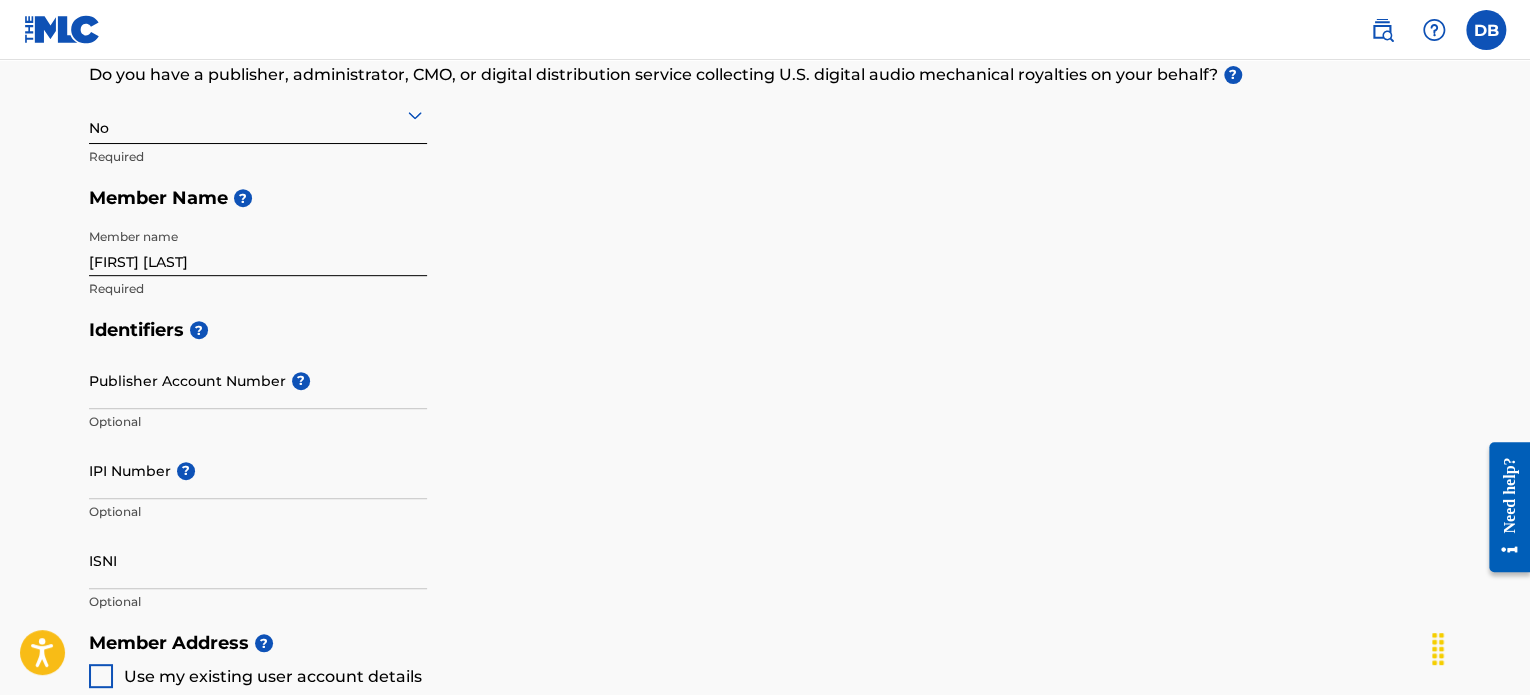 click on "Create a Member If you are a self-administered songwriter without a publisher through your PRO or legal publishing entity, we encourage you to create a publishing name. This helps to differentiate your publisher from your songwriter name within work registrations through The MLC Portal. Examples of a publishing name: [FIRST] [LAST] Songs[FIRST] [LAST] Publishing Member Type ? Self-Administered Songwriter Required Do you have a publisher, administrator, CMO, or digital distribution service collecting U.S. digital audio mechanical royalties on your behalf? ? No Required Member Name ? Member name [FIRST] [LAST] Required Identifiers ? Publisher Account Number ? Optional IPI Number ? Optional ISNI Optional Member Address ? Use my existing user account details Street Address Required Unit Number Optional Attention Optional City / Town Required Country Required State / Province Optional ZIP / Postal Code Optional Member Contact Phone Number Country Country Required Area Number Required Email Required" at bounding box center (765, 602) 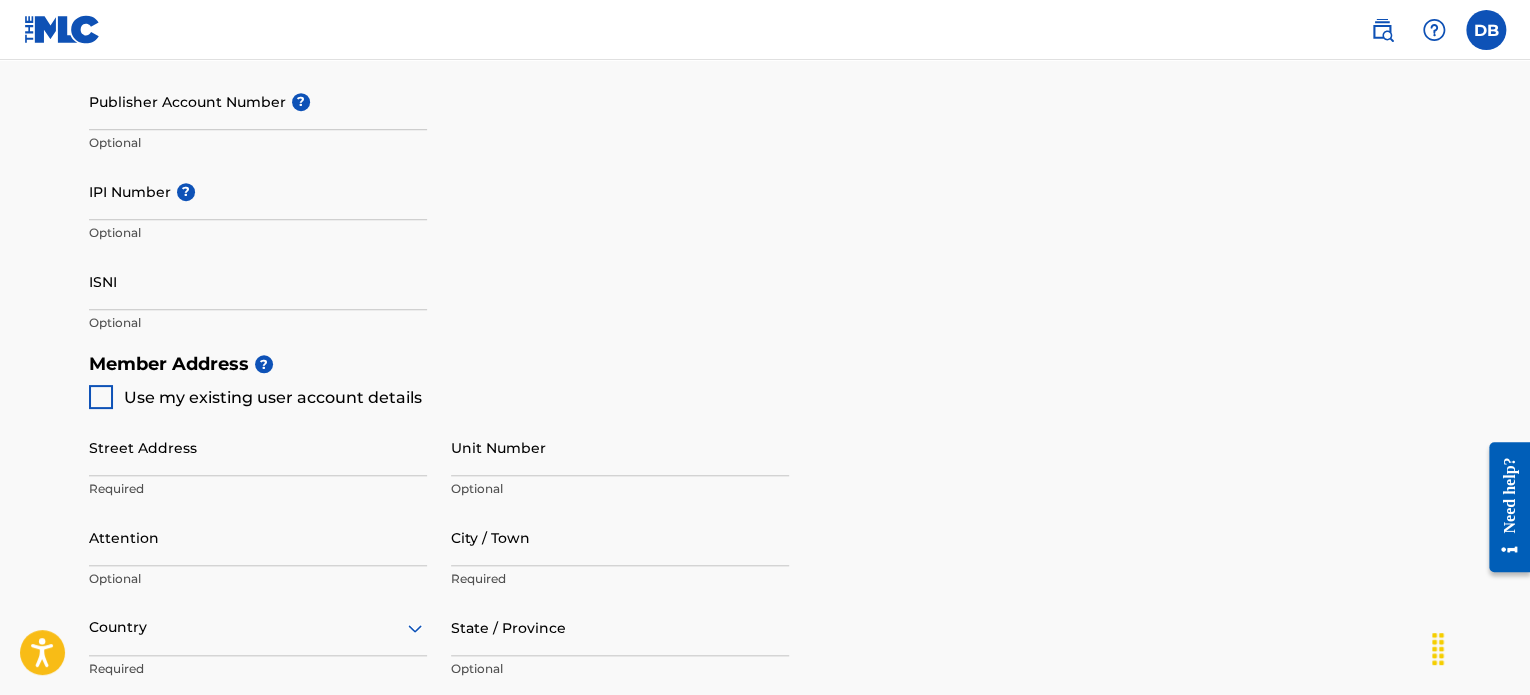 scroll, scrollTop: 689, scrollLeft: 0, axis: vertical 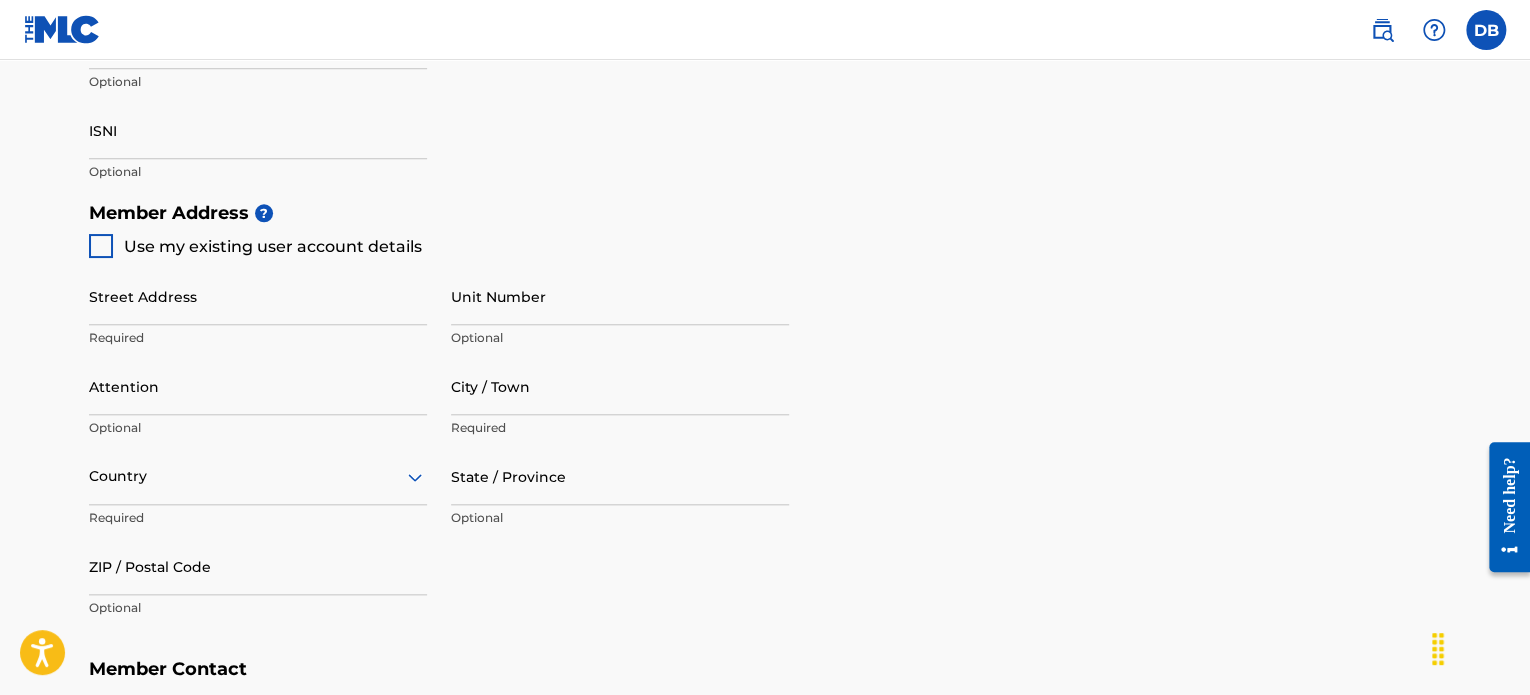 click on "?" at bounding box center (264, 213) 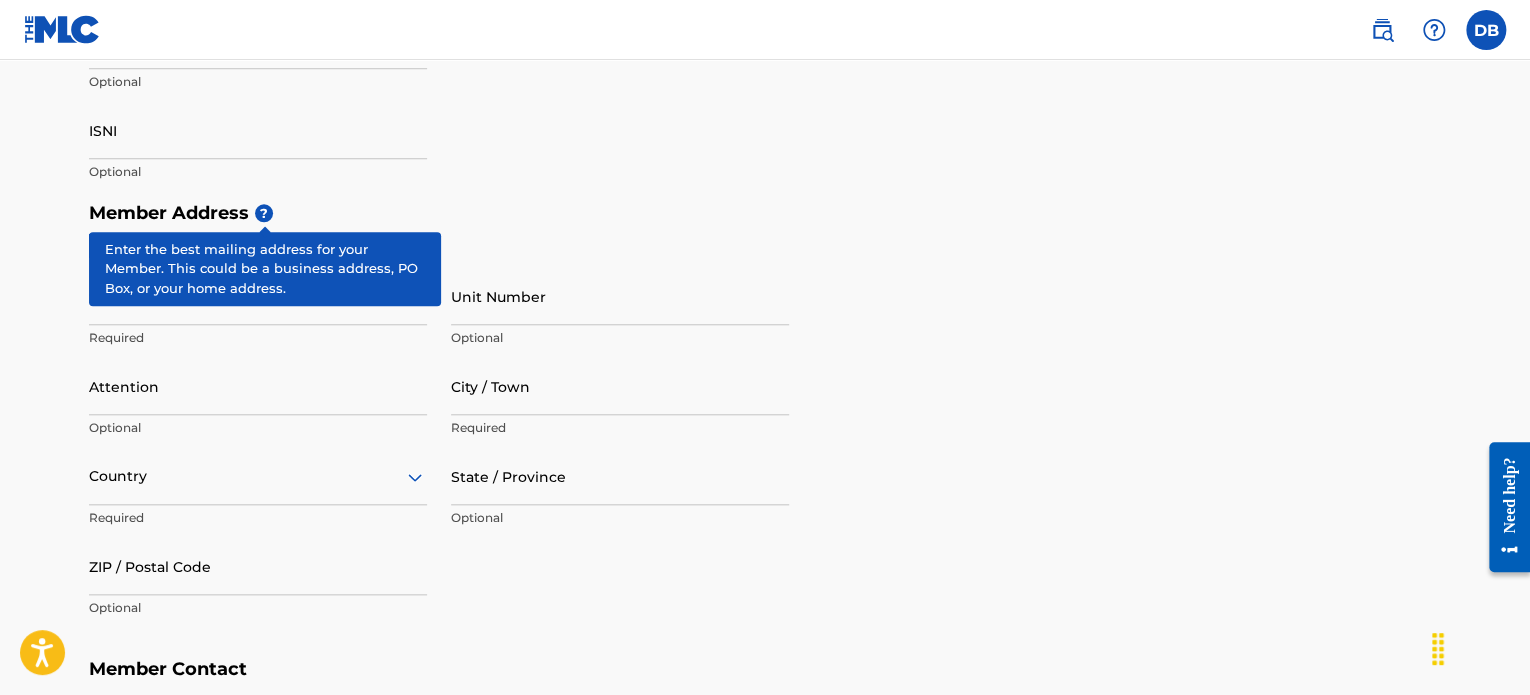 click on "Member Address ?" at bounding box center (765, 213) 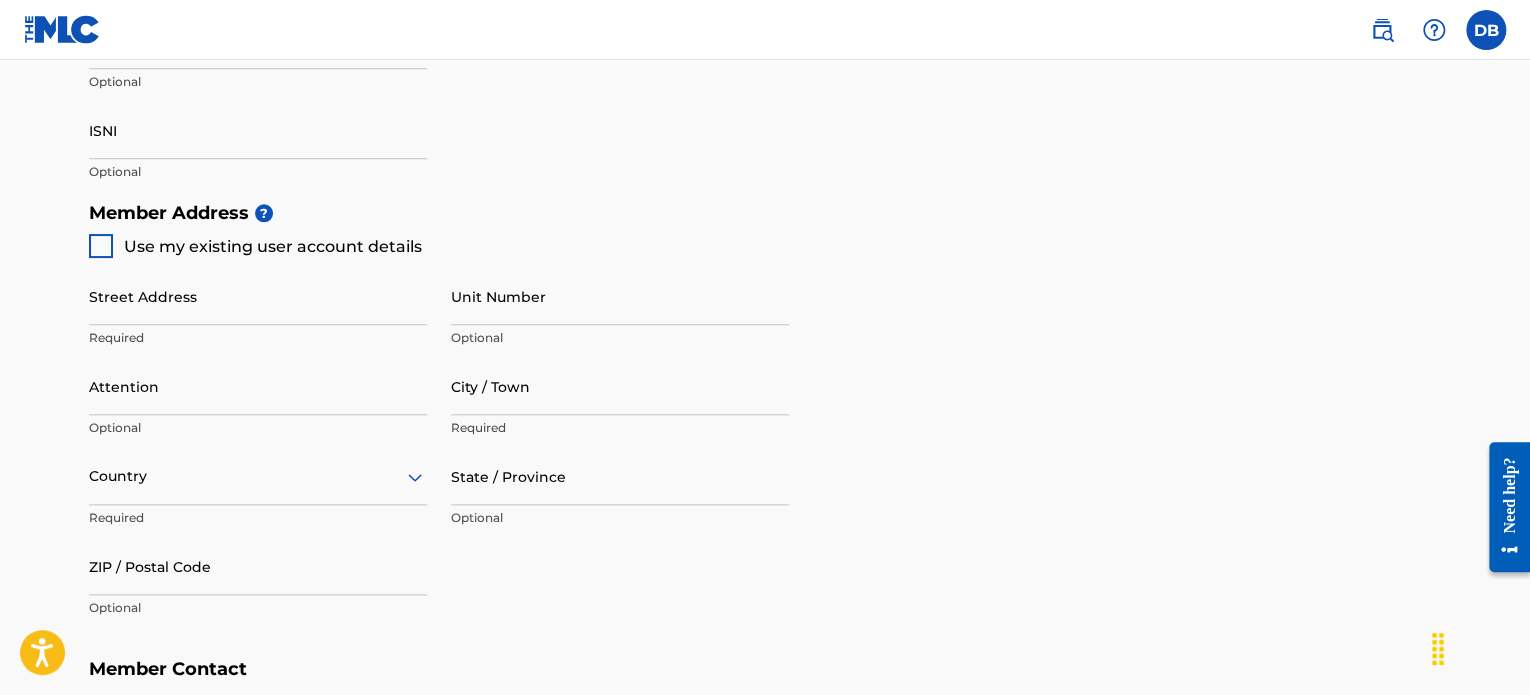 click at bounding box center (101, 246) 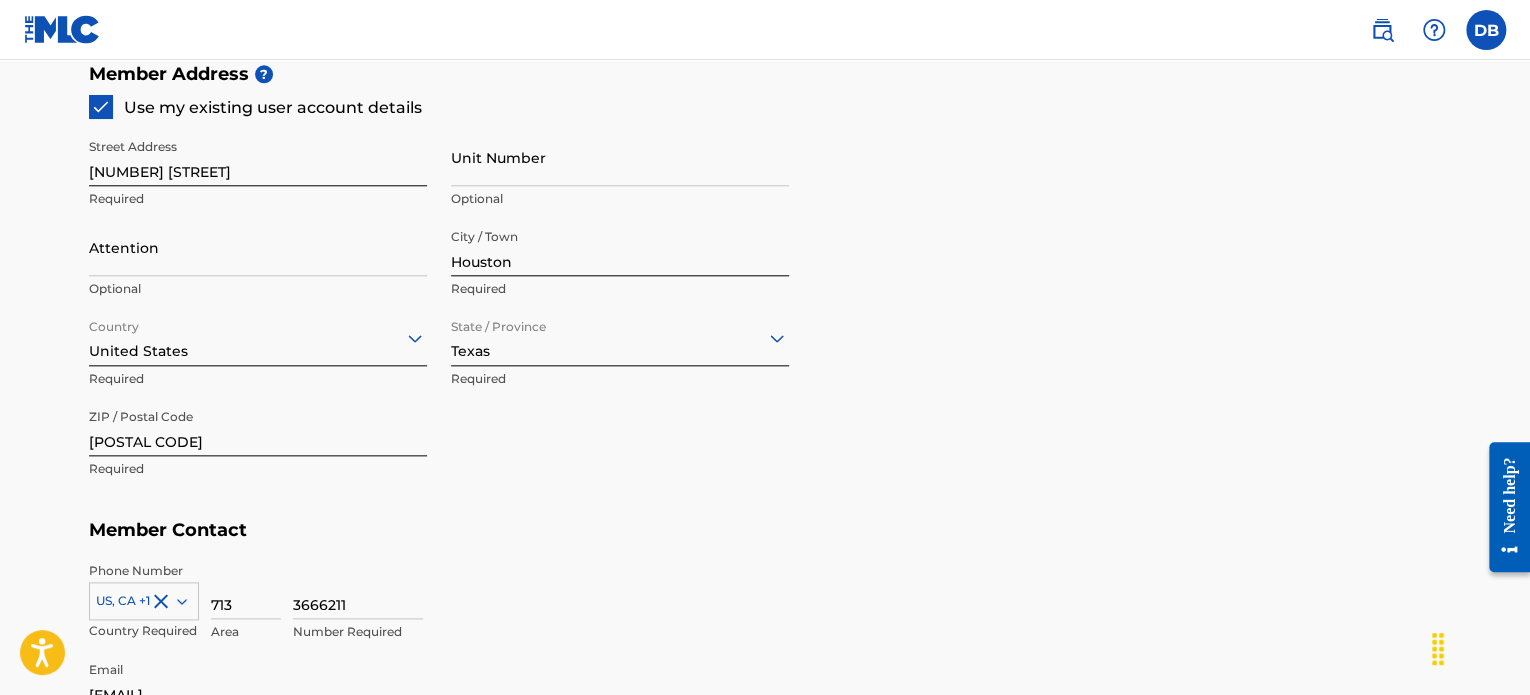 scroll, scrollTop: 922, scrollLeft: 0, axis: vertical 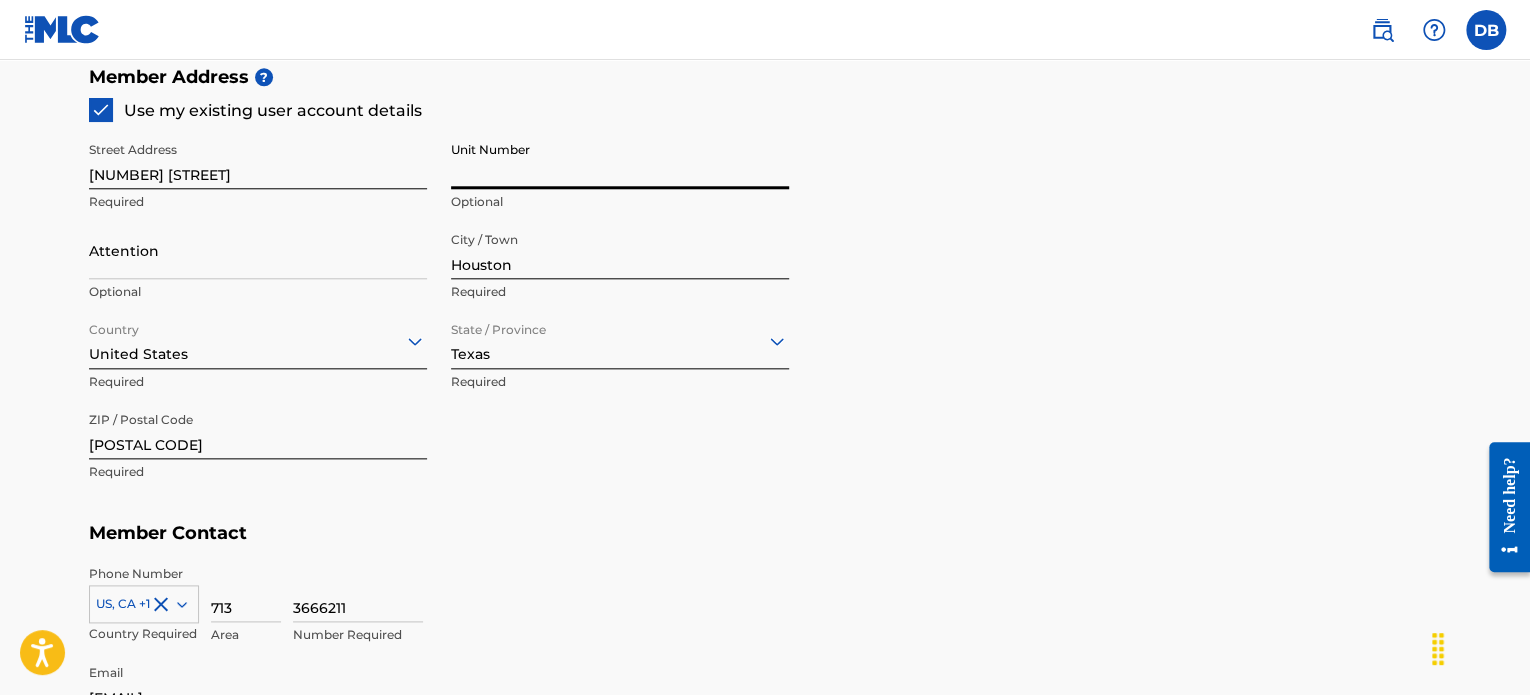 click on "Unit Number" at bounding box center (620, 160) 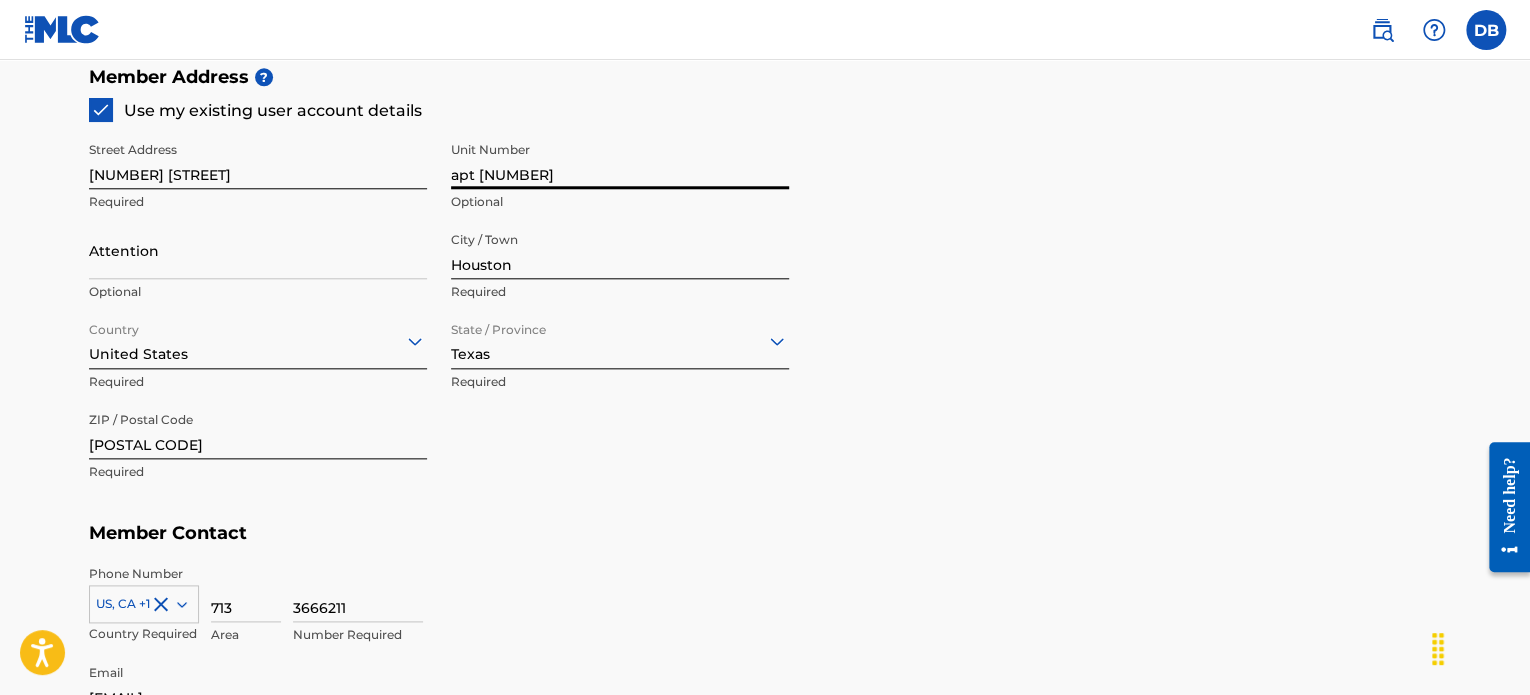 click on "apt [NUMBER]" at bounding box center [620, 160] 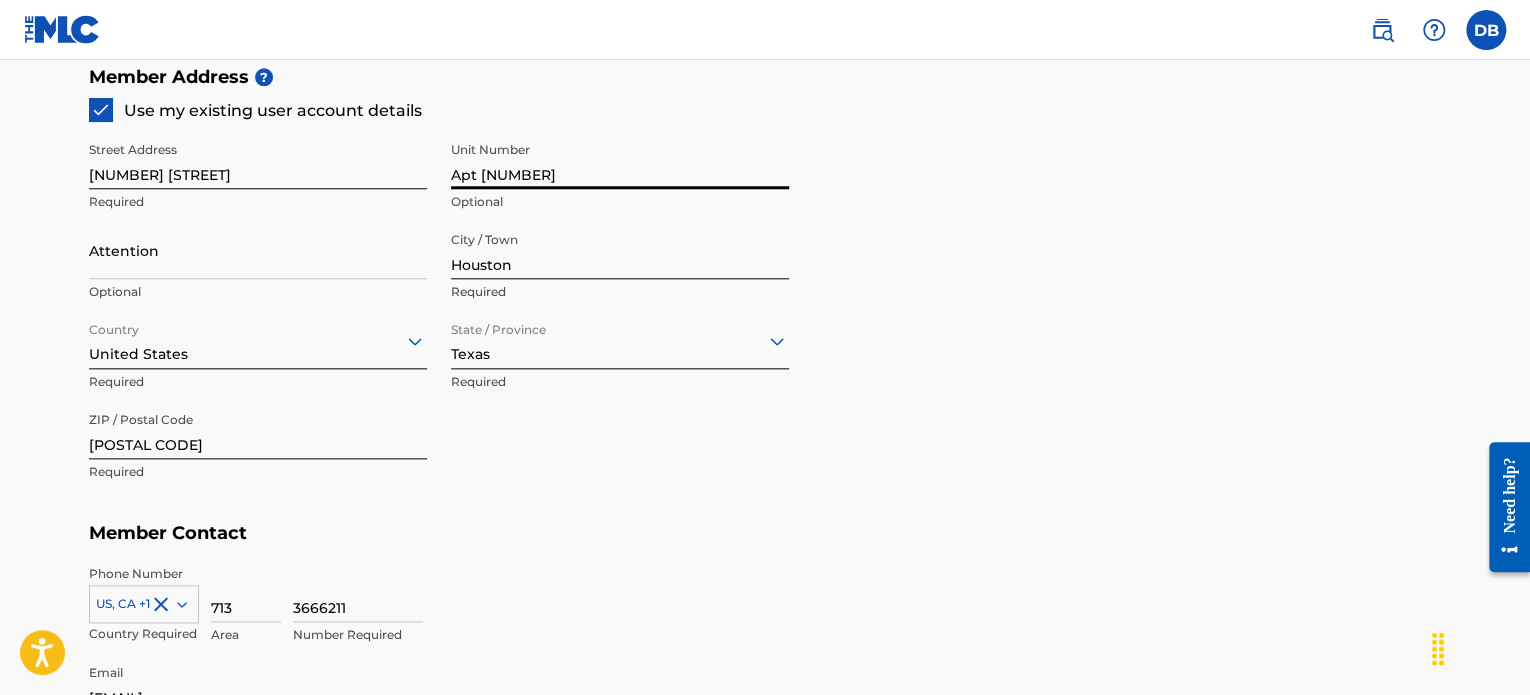 type on "Apt [NUMBER]" 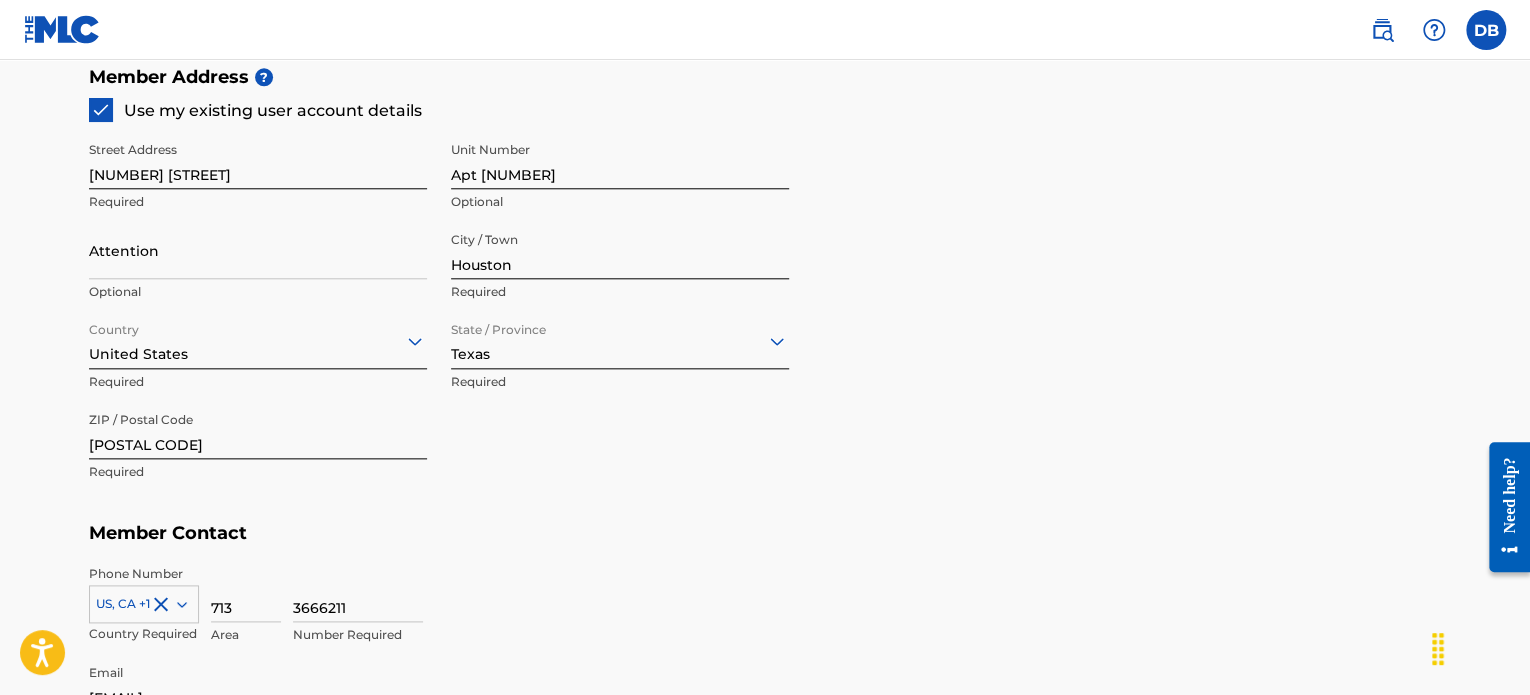 click on "Attention" at bounding box center (258, 250) 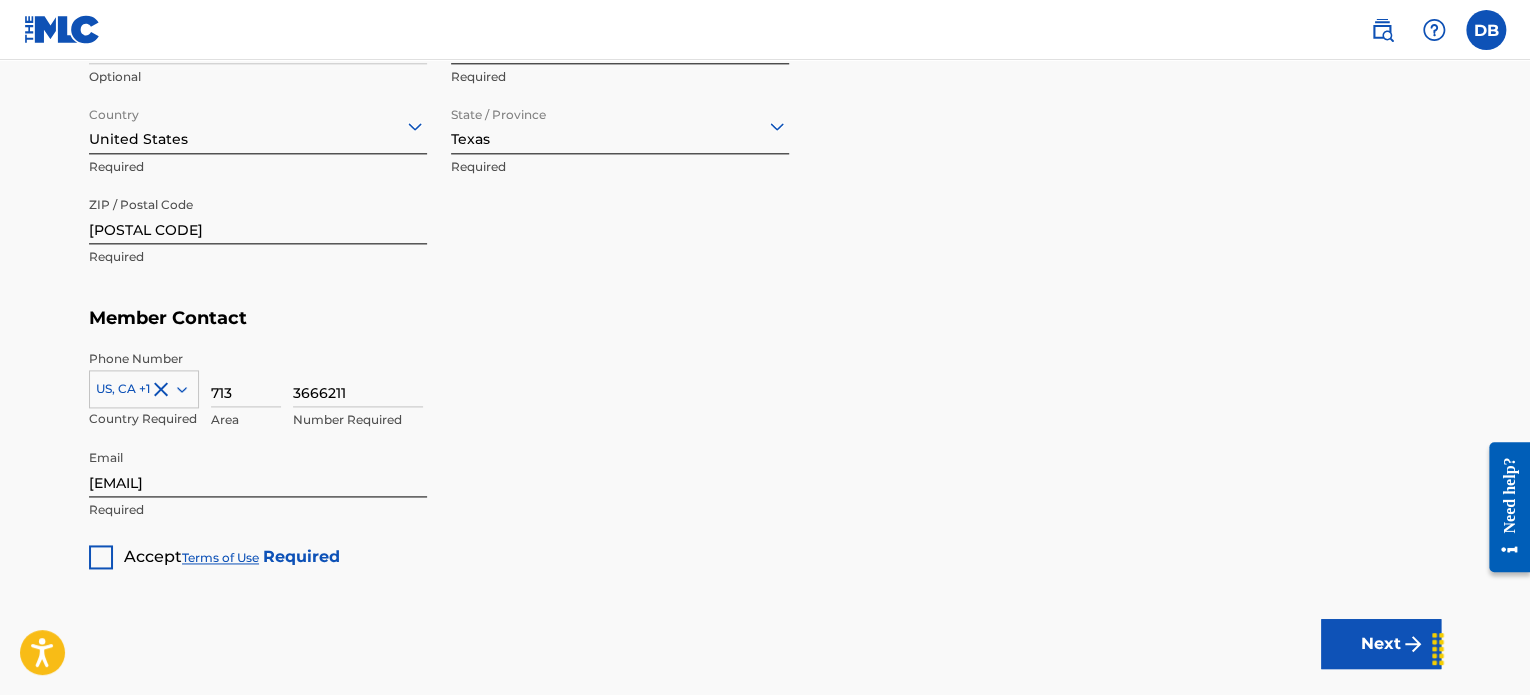 scroll, scrollTop: 1156, scrollLeft: 0, axis: vertical 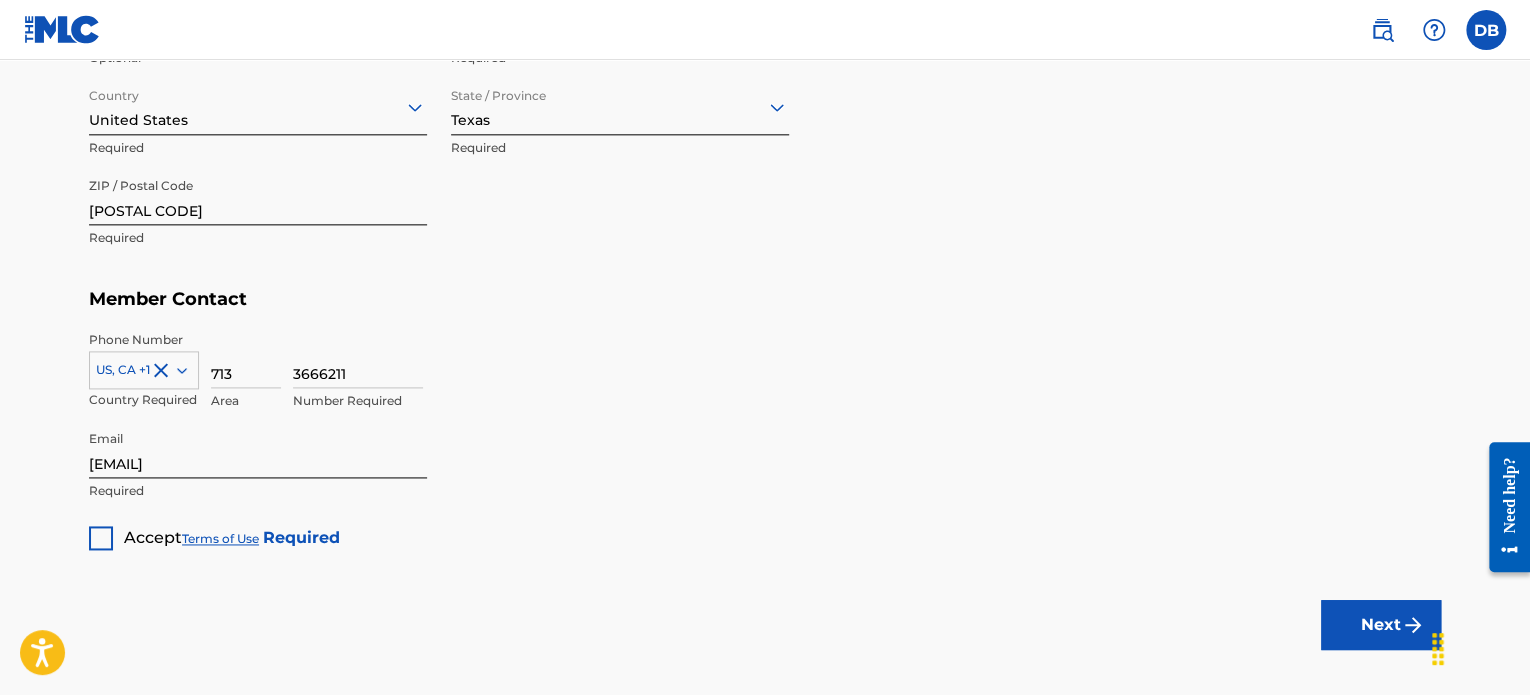 click at bounding box center (101, 538) 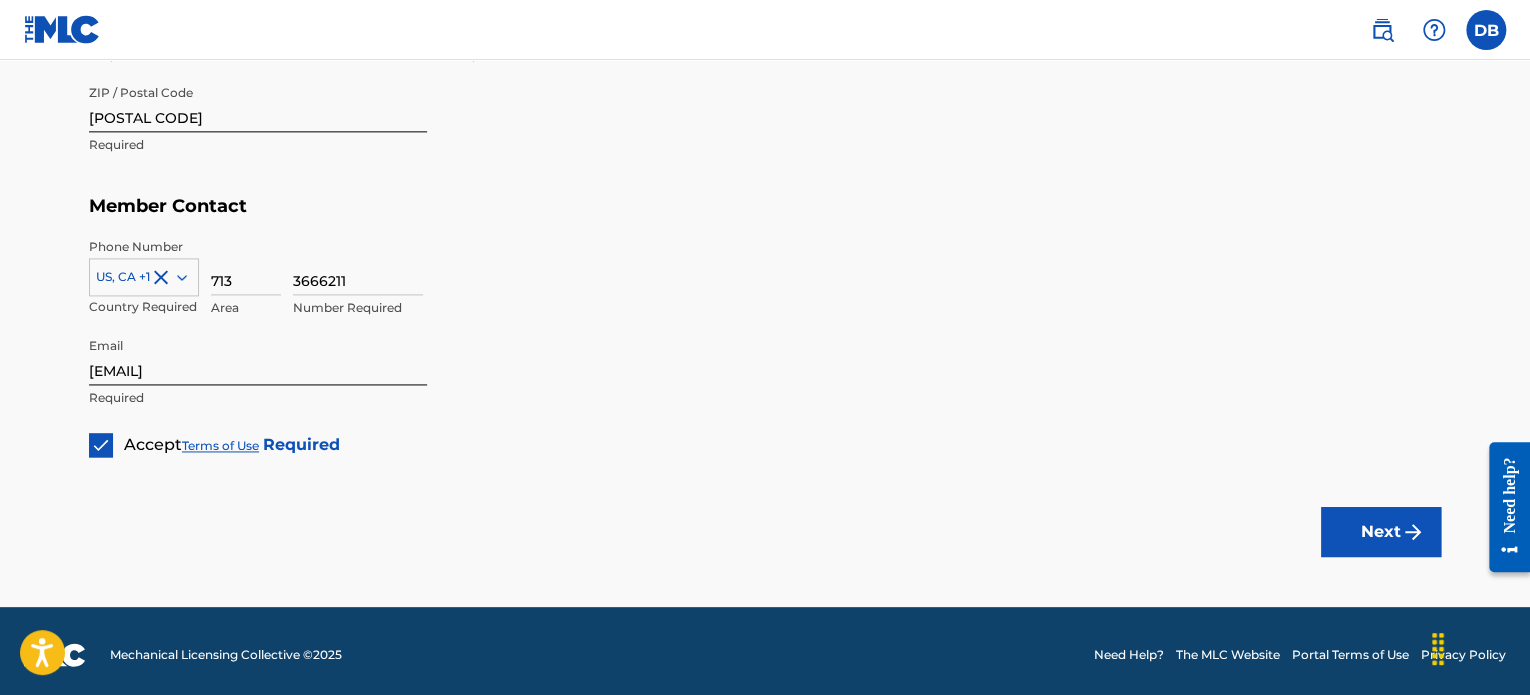 scroll, scrollTop: 1256, scrollLeft: 0, axis: vertical 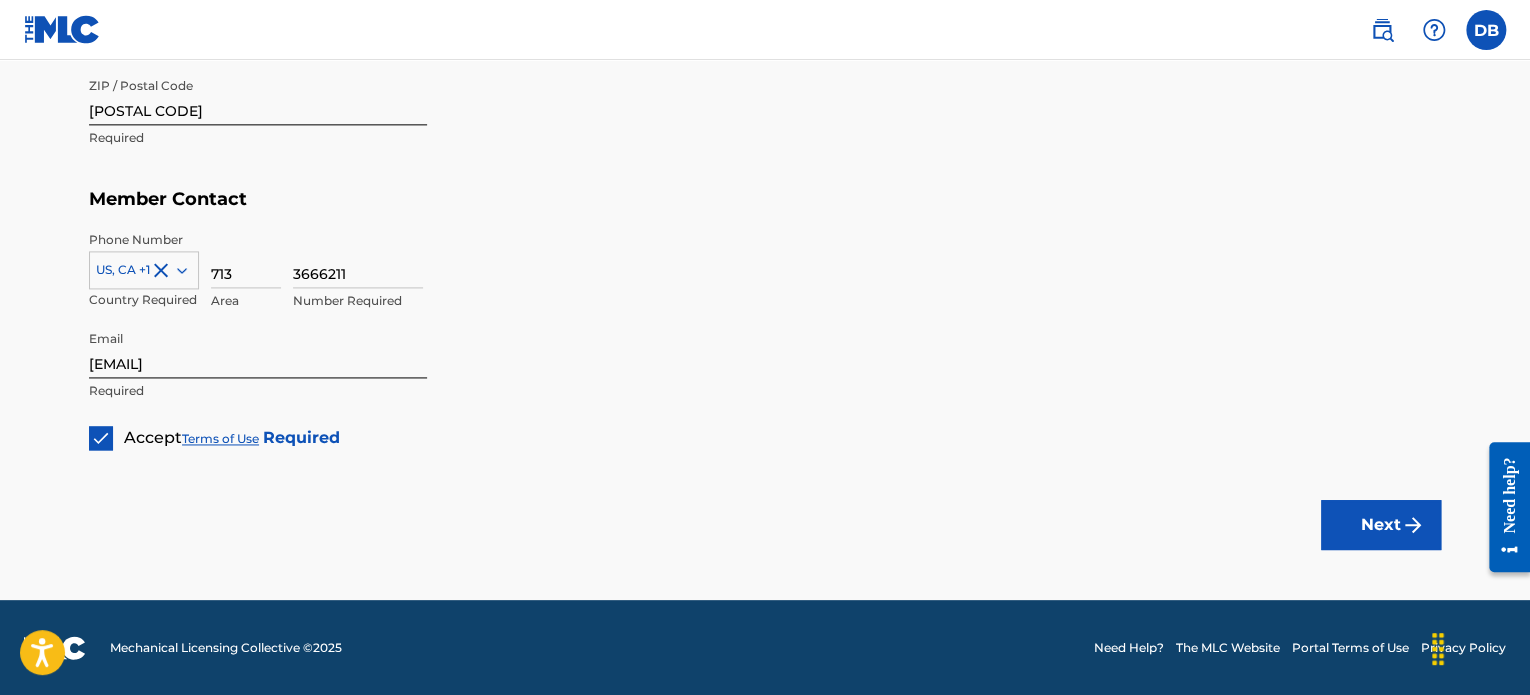 click on "Next" at bounding box center [1381, 525] 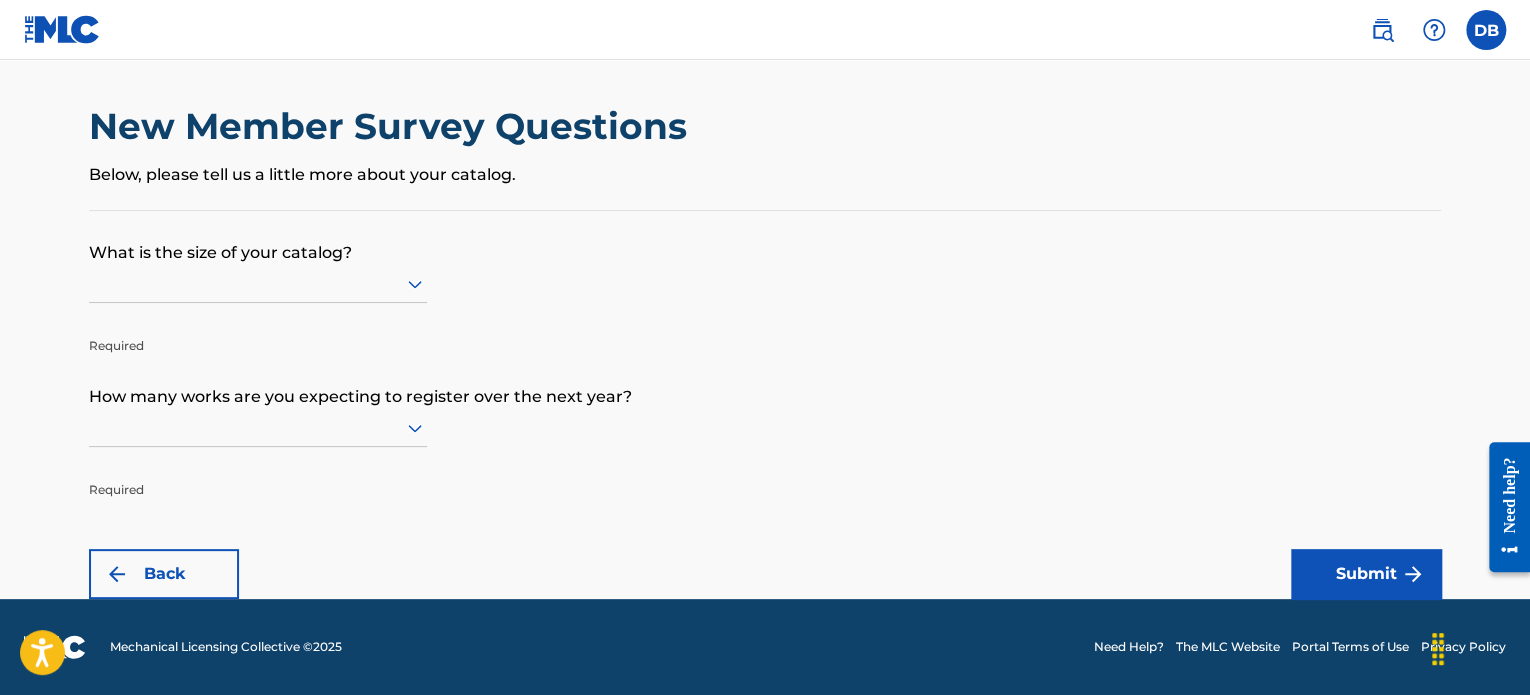 scroll, scrollTop: 0, scrollLeft: 0, axis: both 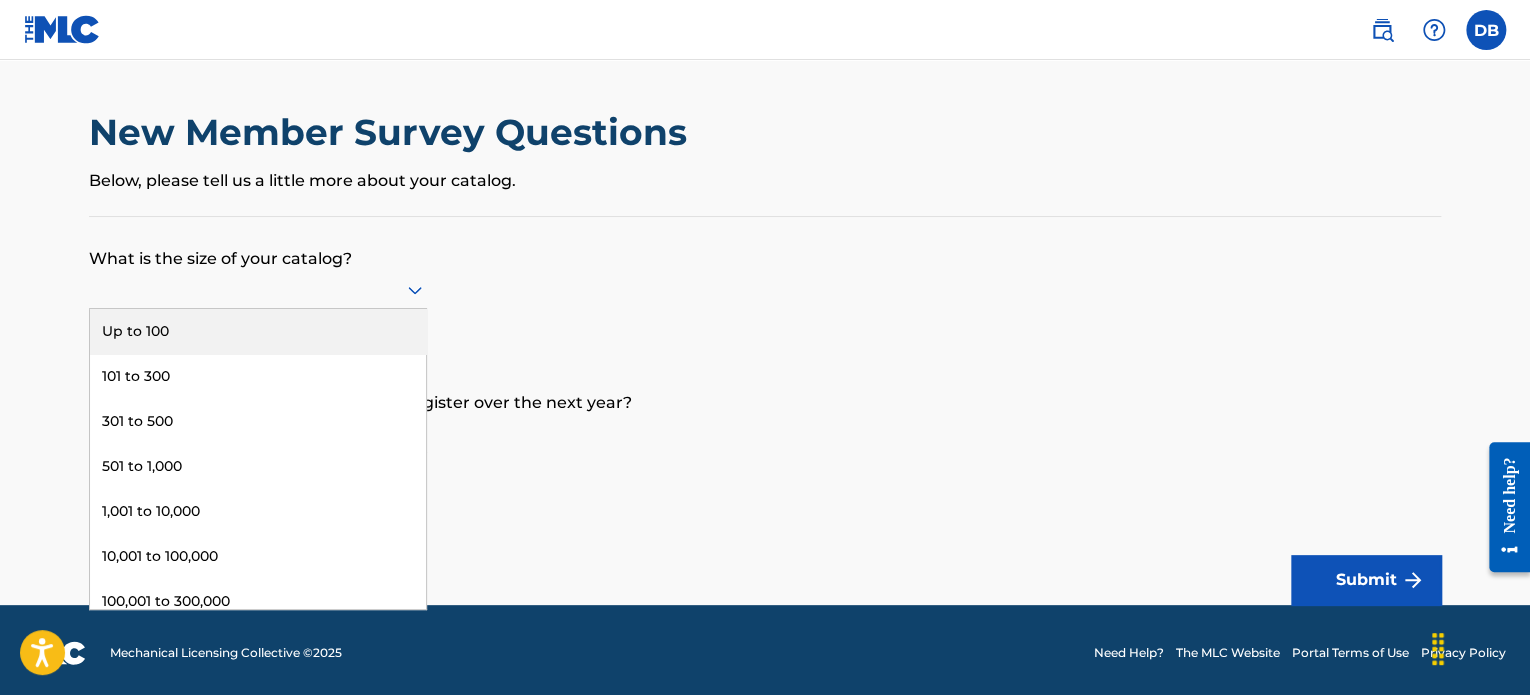 click 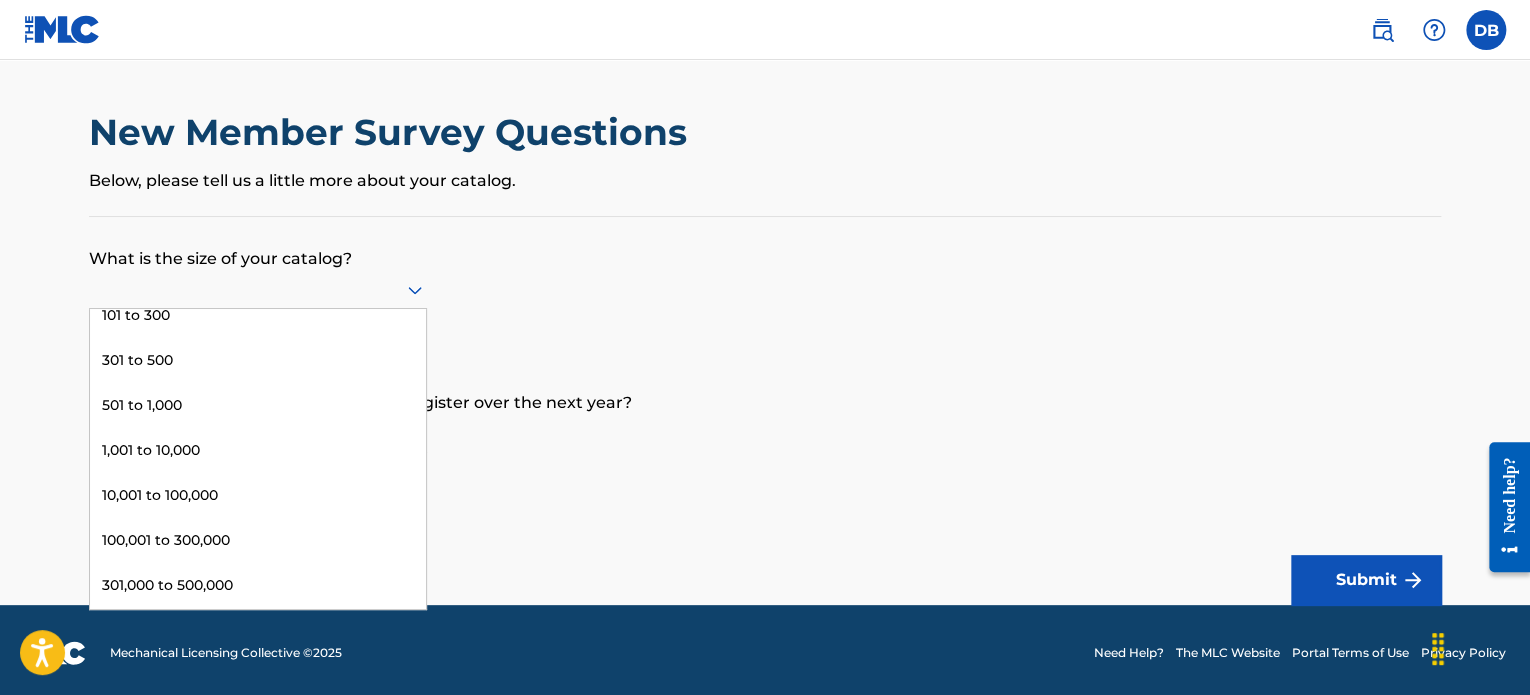 scroll, scrollTop: 0, scrollLeft: 0, axis: both 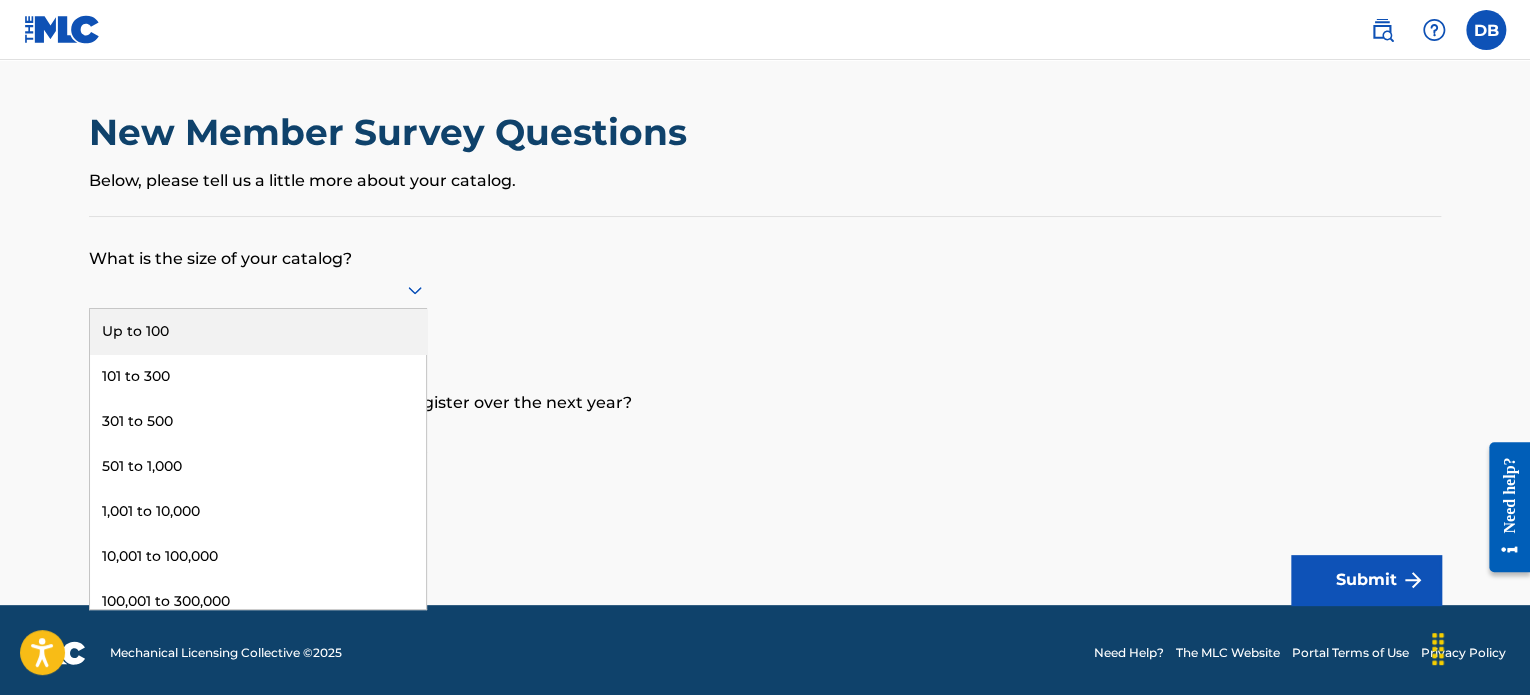 click on "Up to 100" at bounding box center [258, 331] 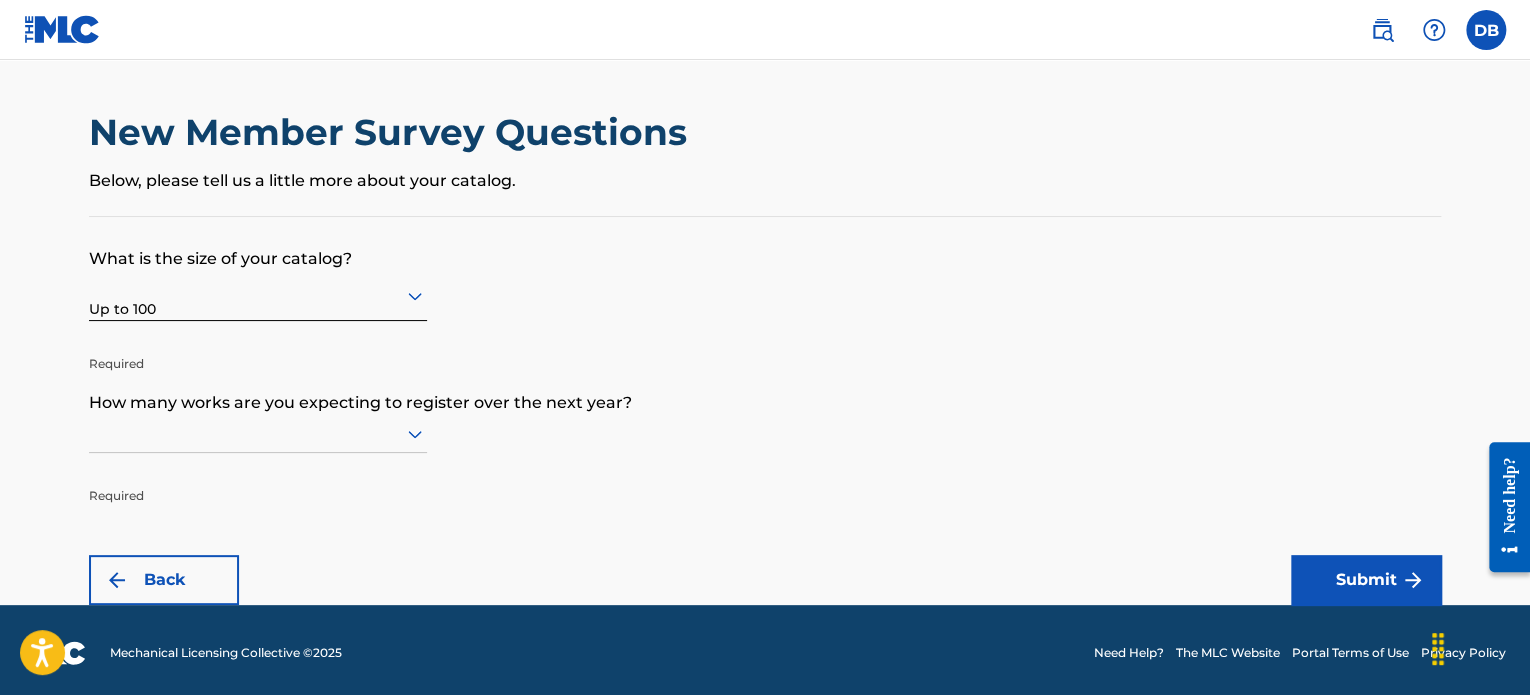 scroll, scrollTop: 5, scrollLeft: 0, axis: vertical 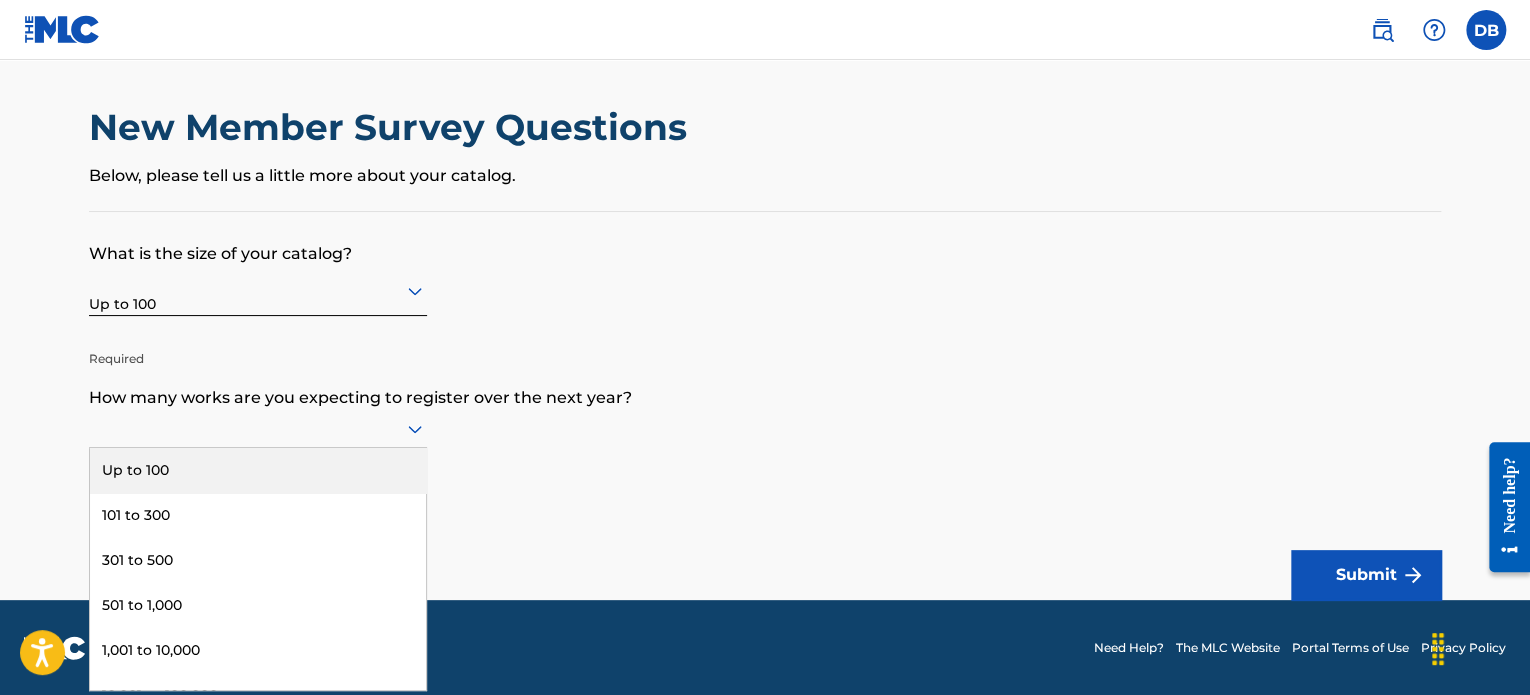 click 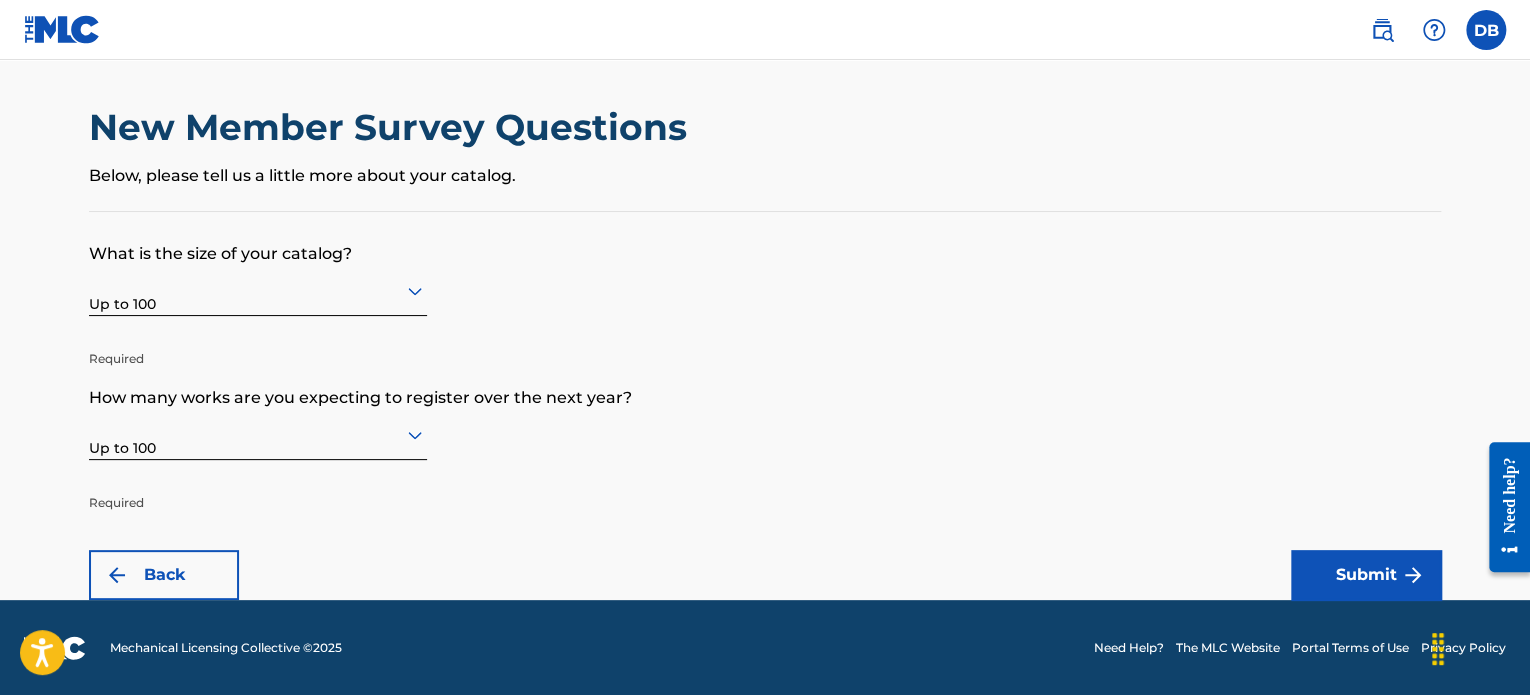 click on "Submit" at bounding box center (1366, 575) 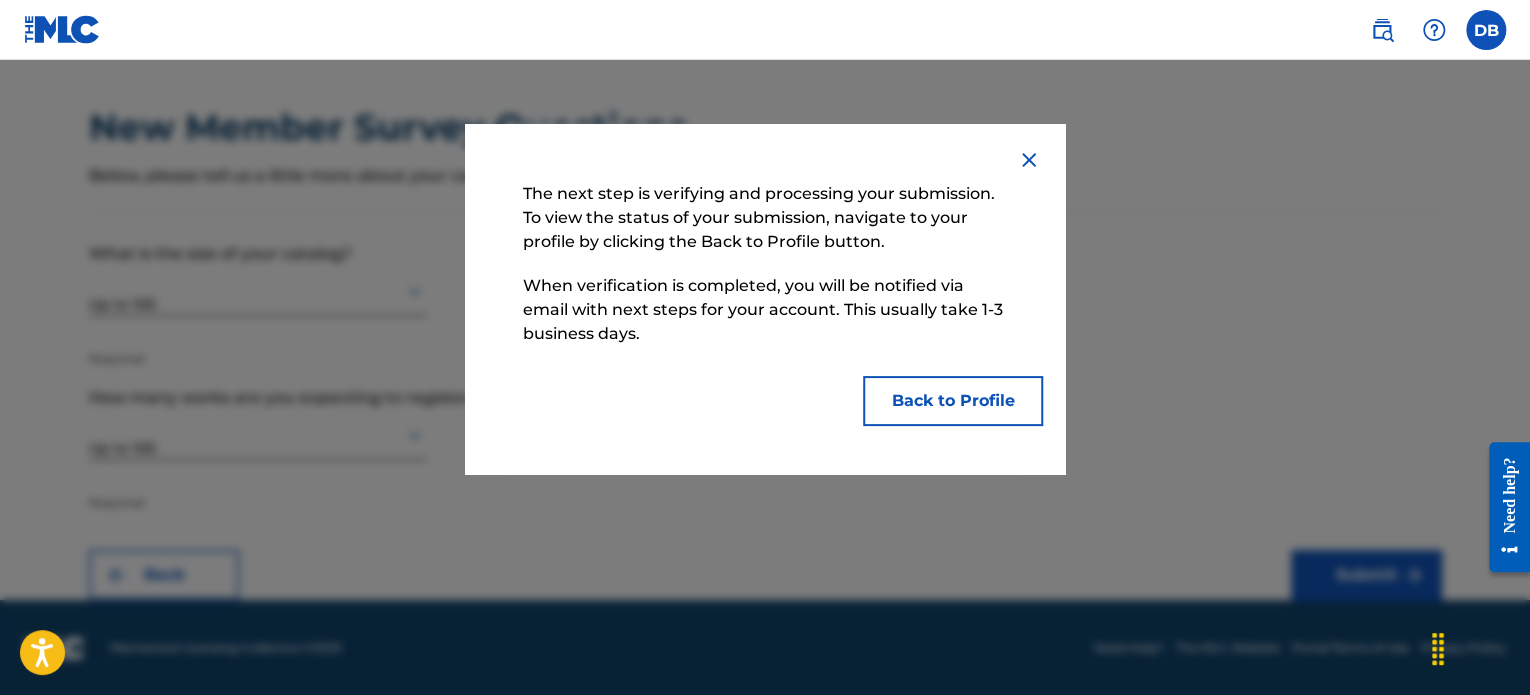 click on "Back to Profile" at bounding box center [953, 401] 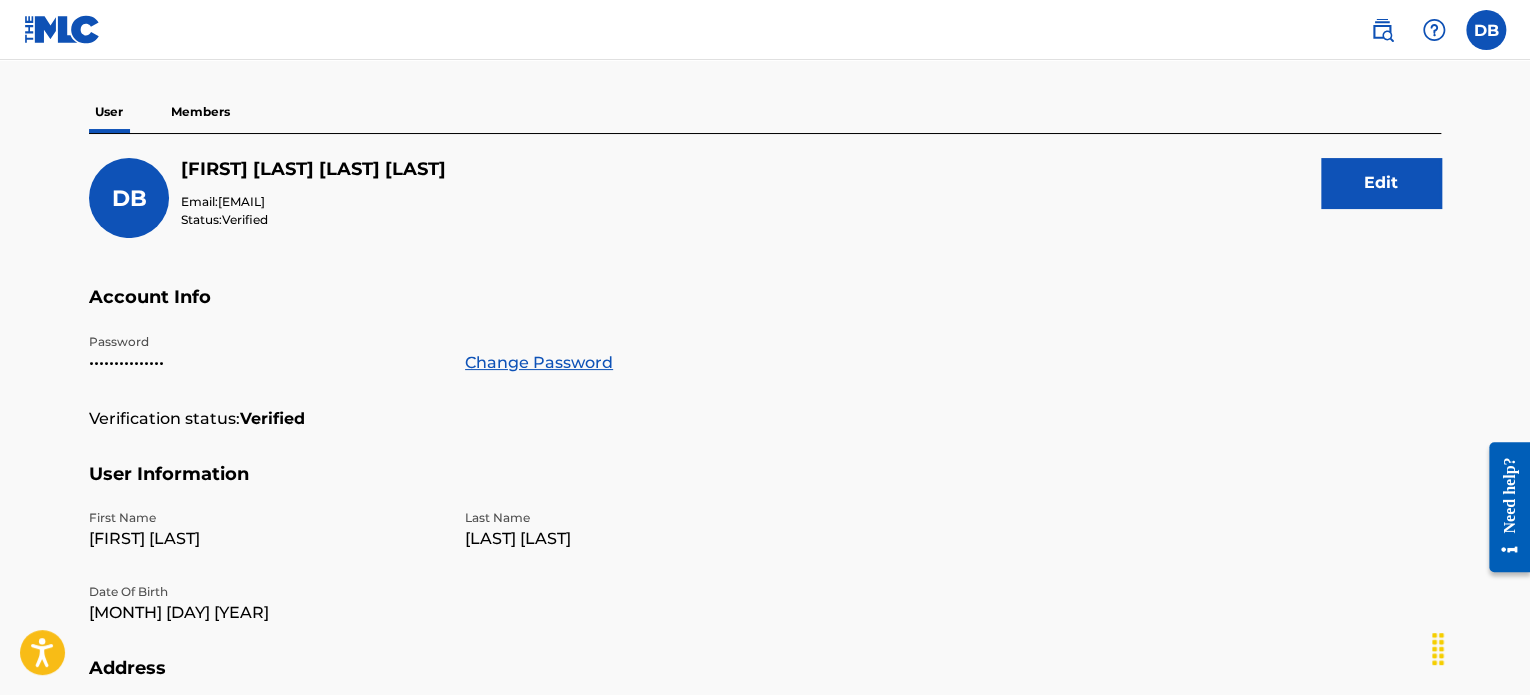 scroll, scrollTop: 0, scrollLeft: 0, axis: both 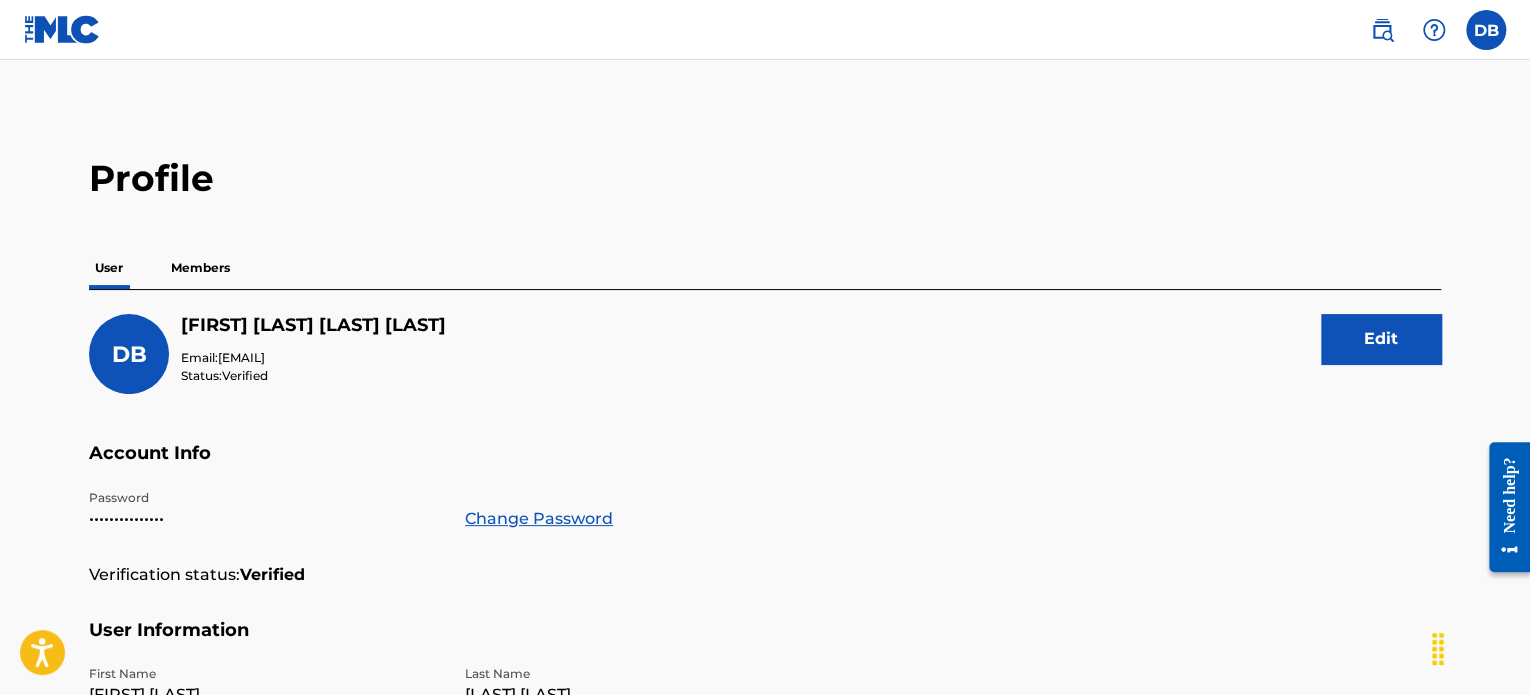 click on "Members" at bounding box center [200, 268] 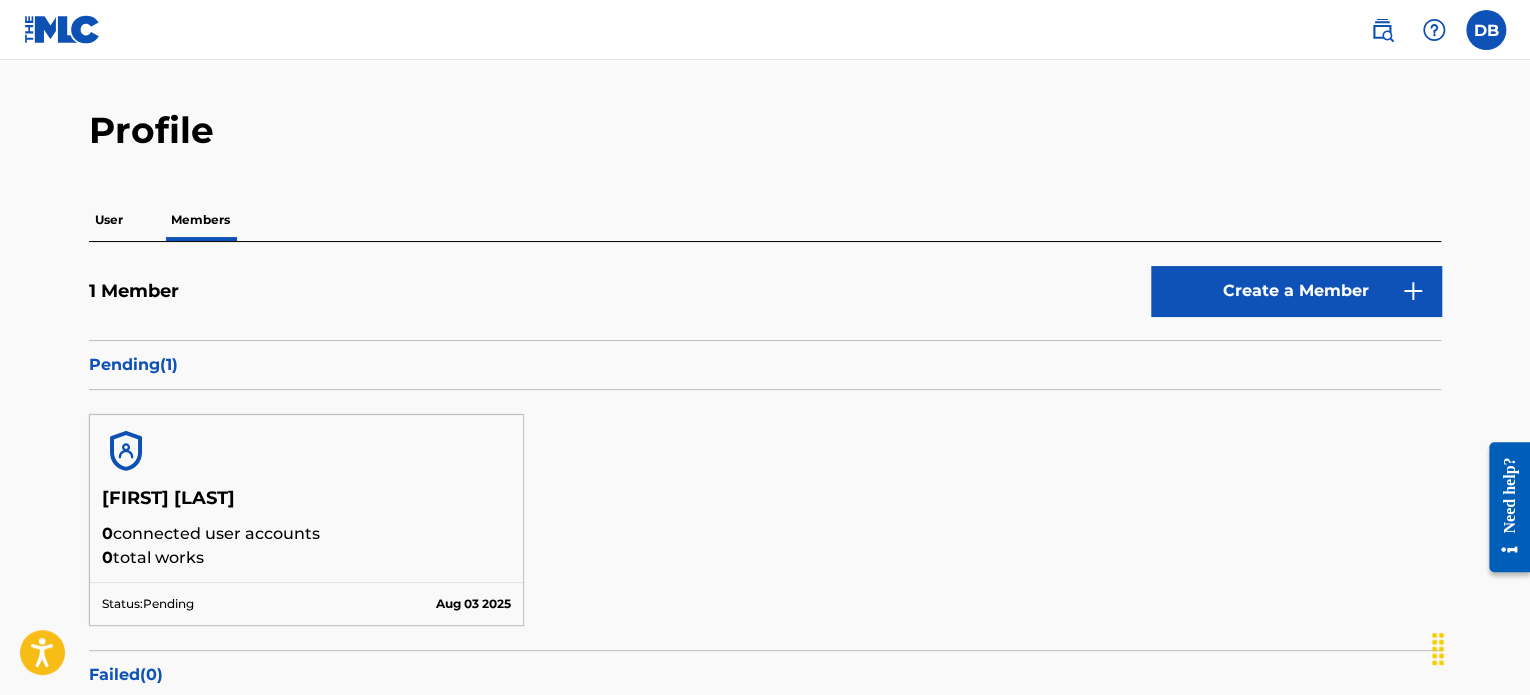 scroll, scrollTop: 0, scrollLeft: 0, axis: both 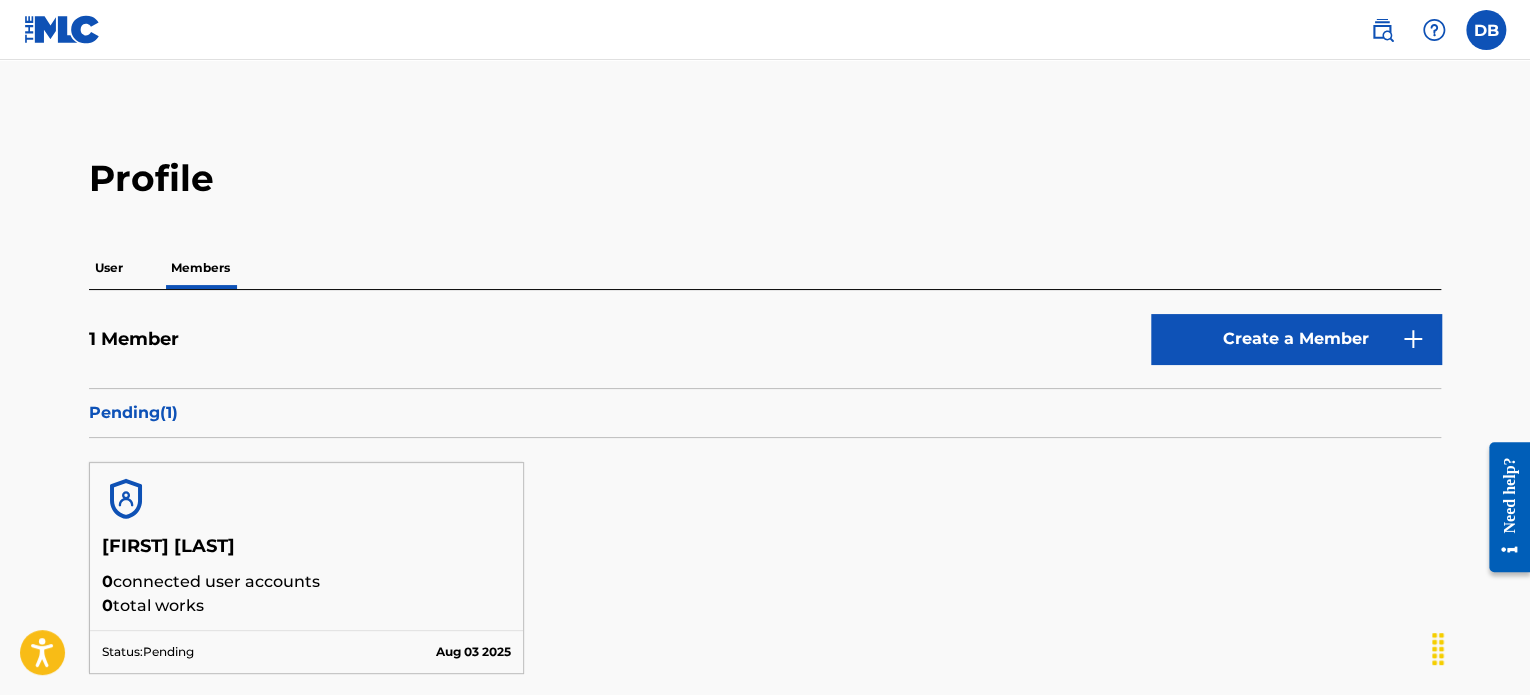 click at bounding box center [62, 29] 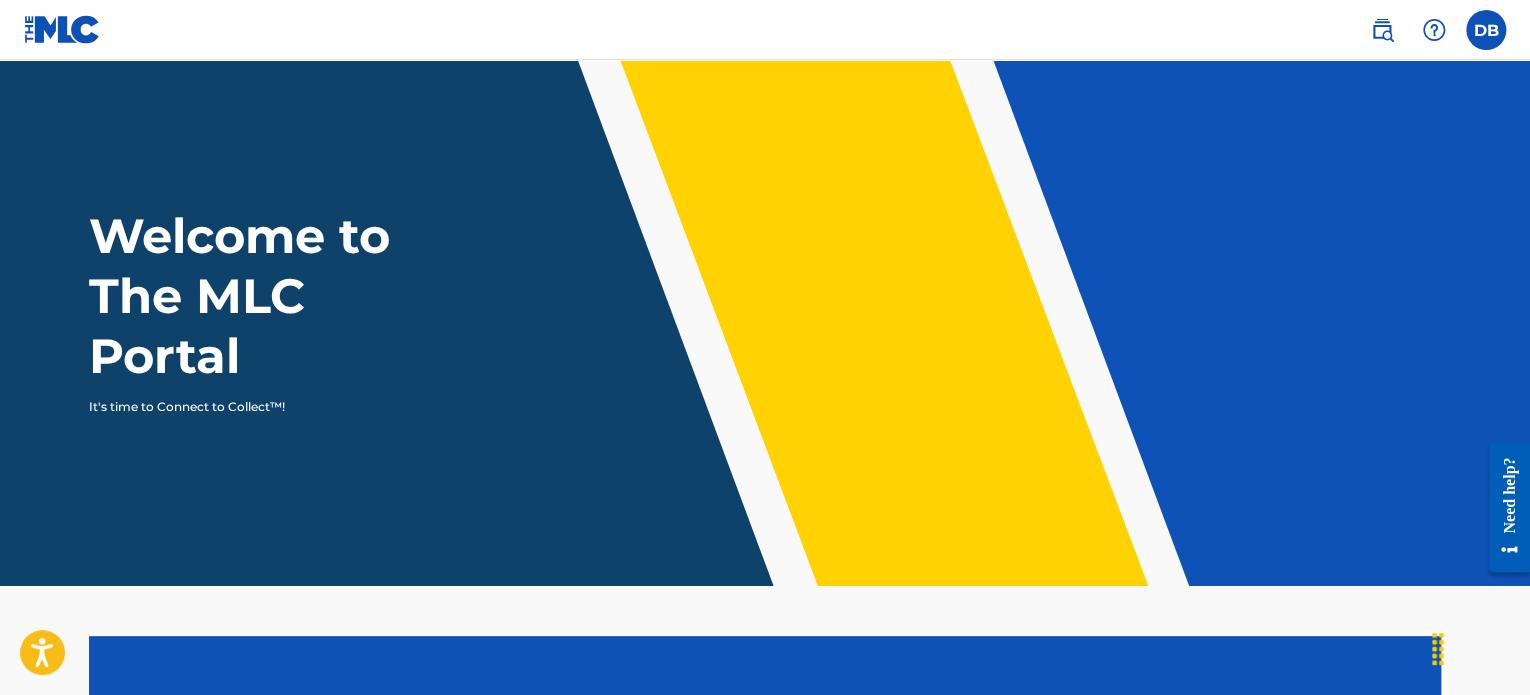 click at bounding box center [1486, 30] 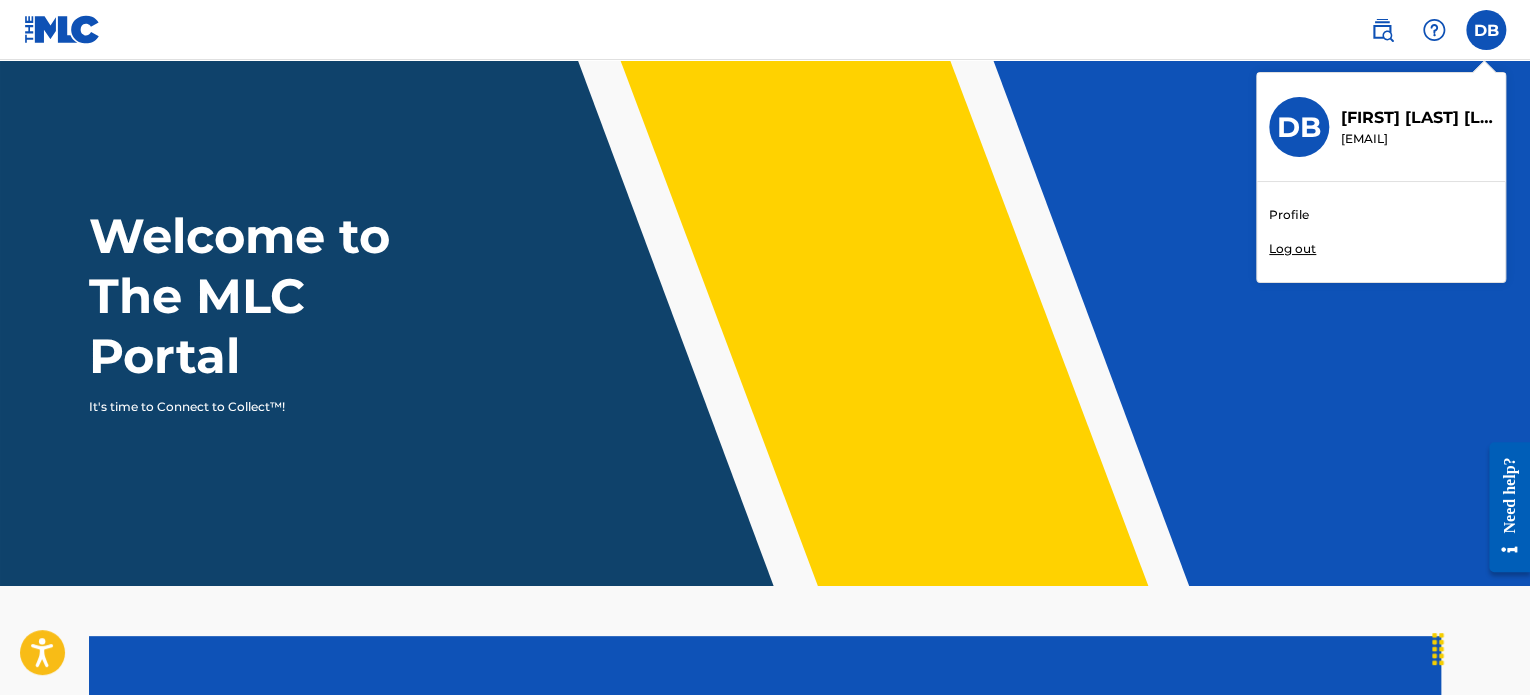 click on "Profile" at bounding box center (1289, 215) 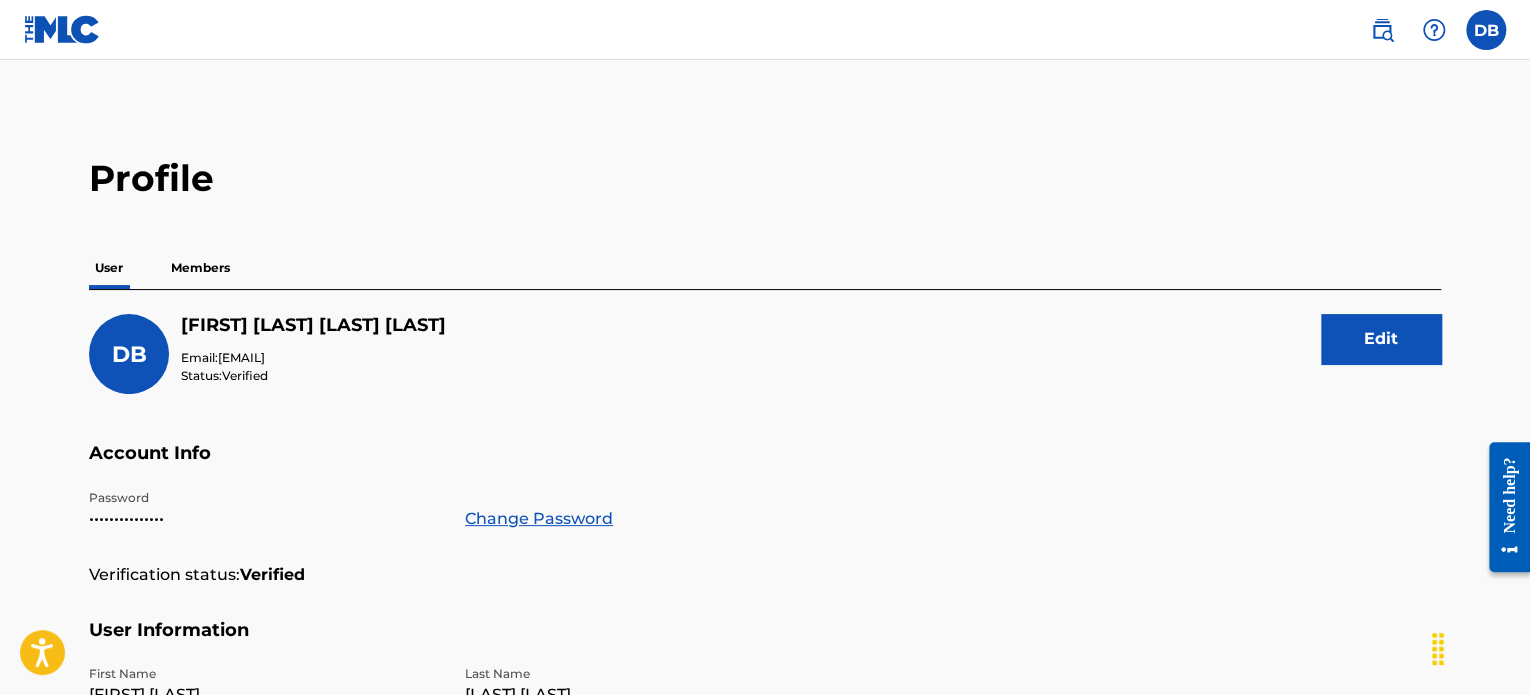 click at bounding box center (1486, 30) 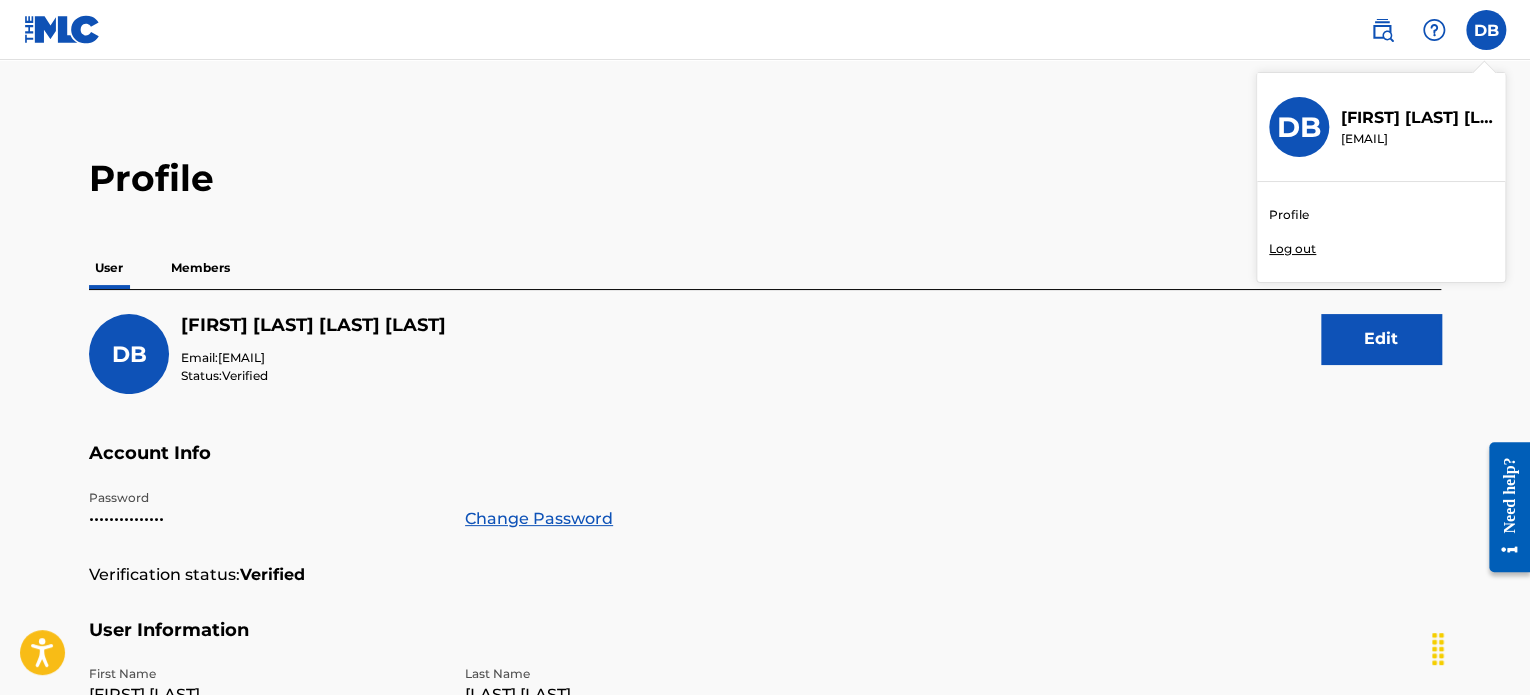 click on "DB" at bounding box center (1299, 127) 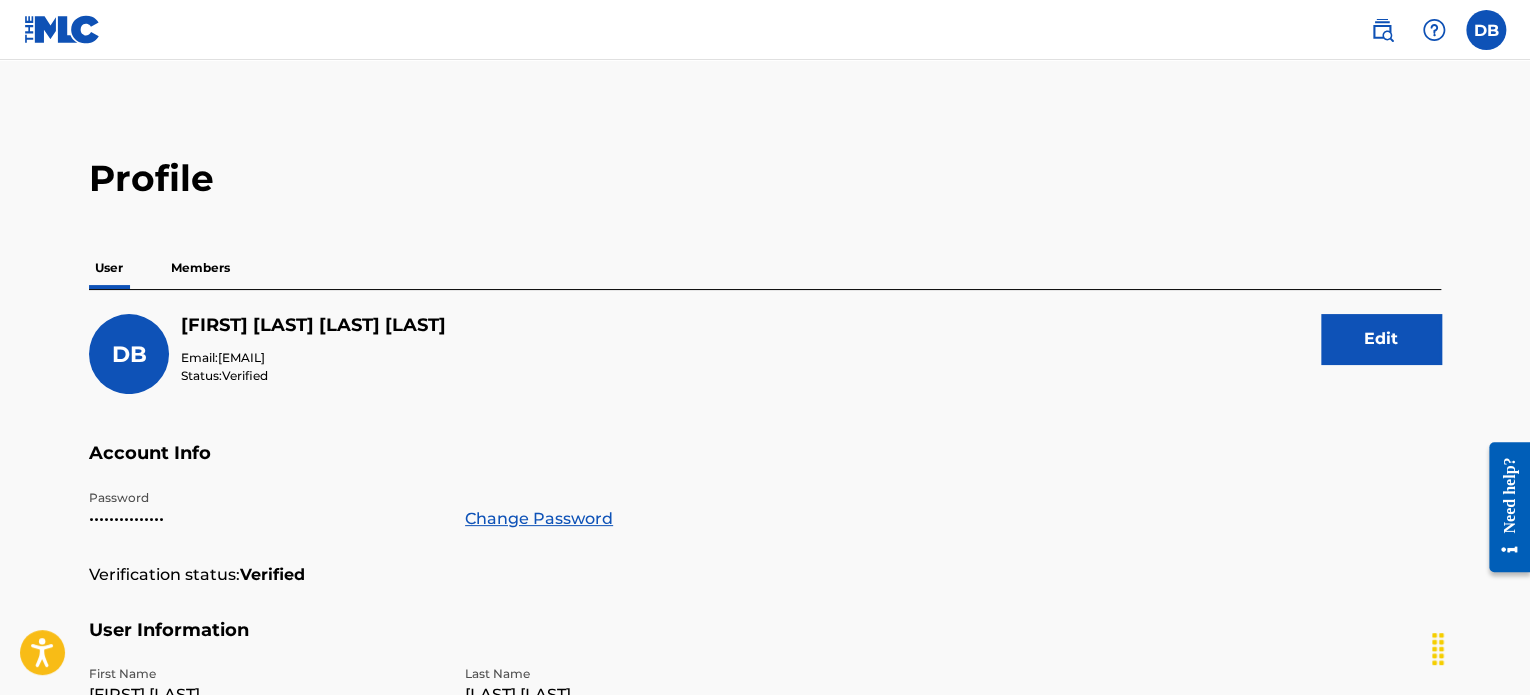 click at bounding box center (62, 29) 